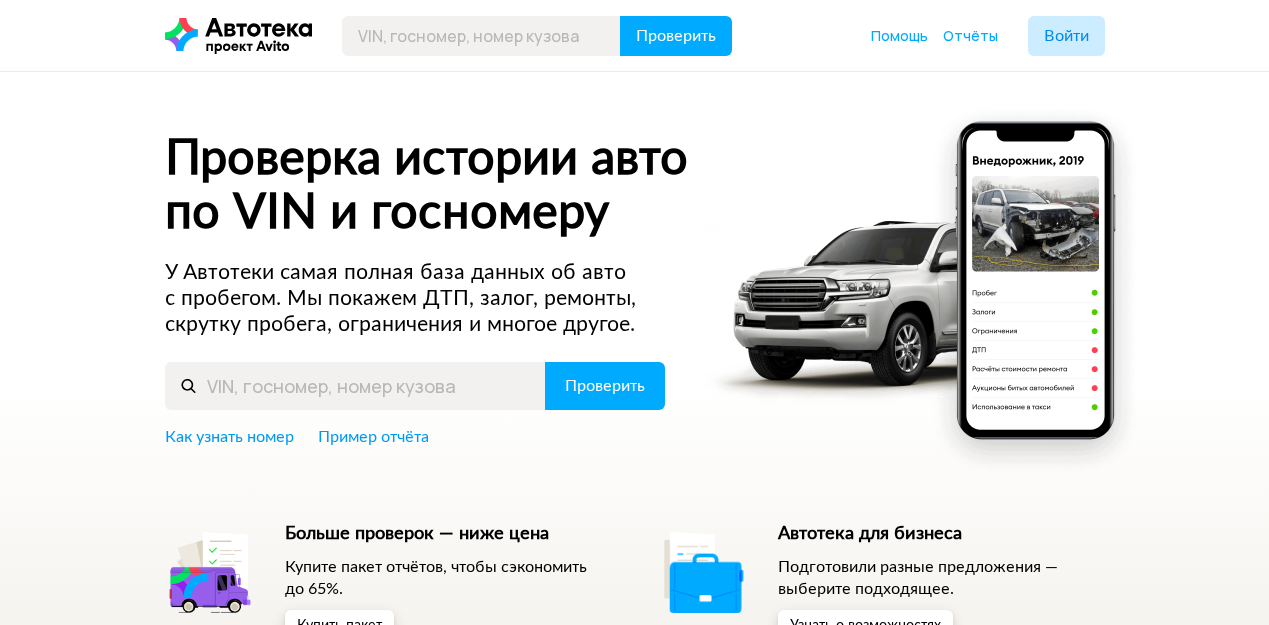 scroll, scrollTop: 0, scrollLeft: 0, axis: both 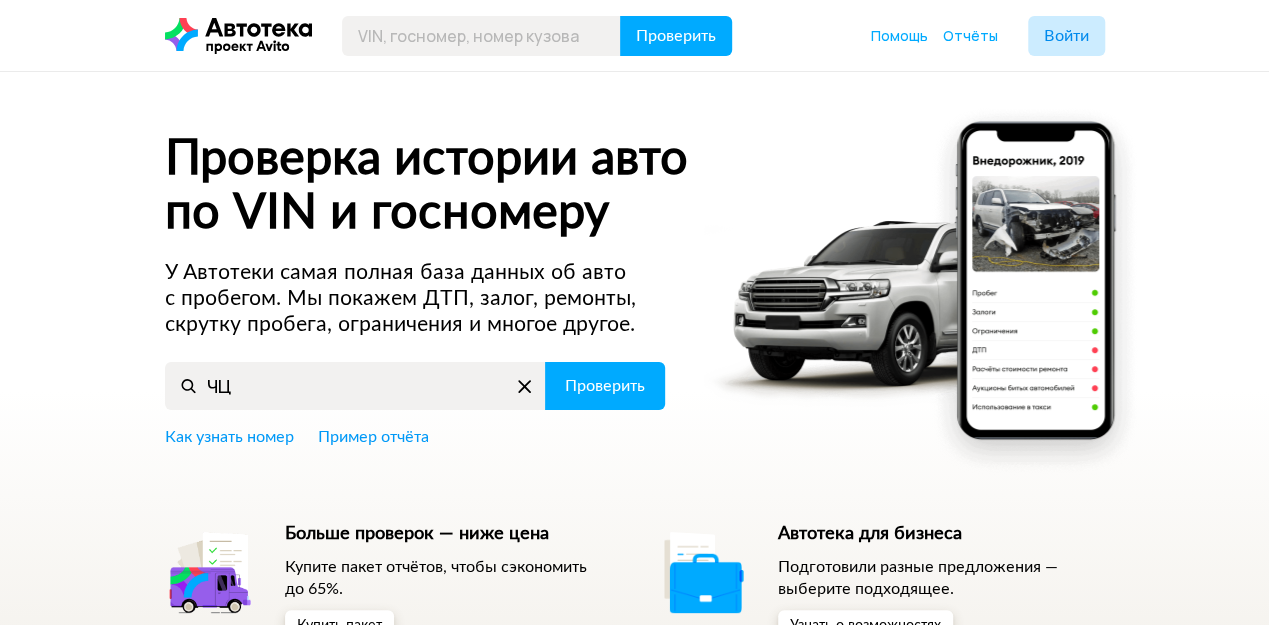 type on "Ч" 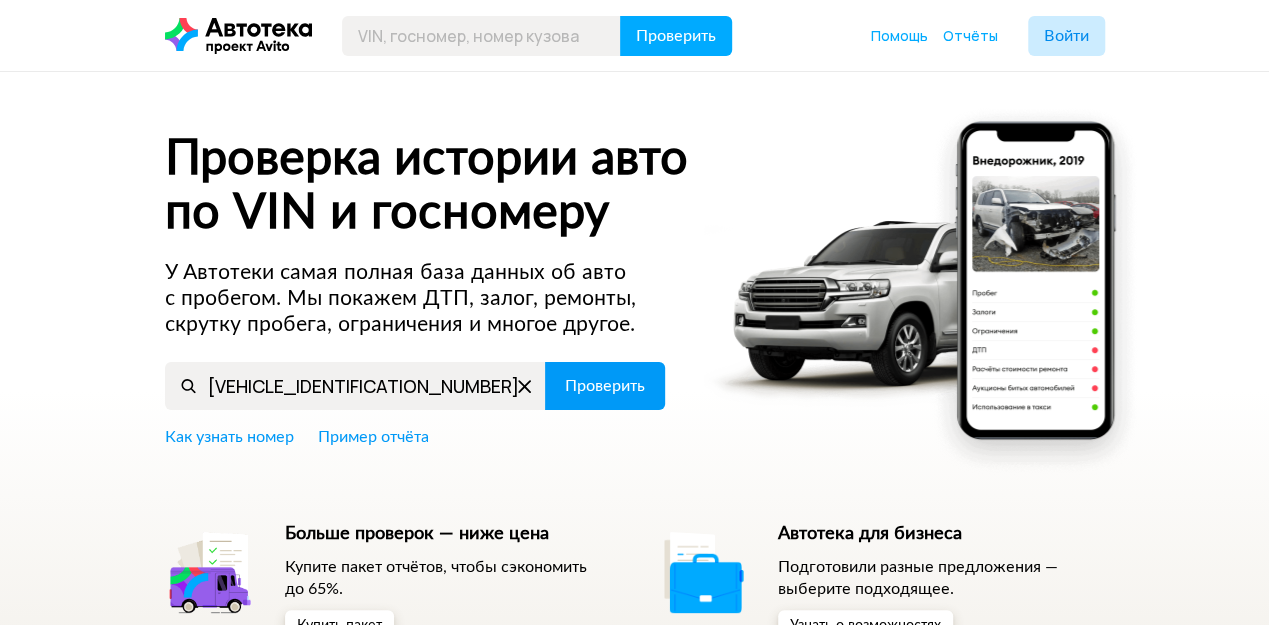 type on "[VEHICLE_IDENTIFICATION_NUMBER]" 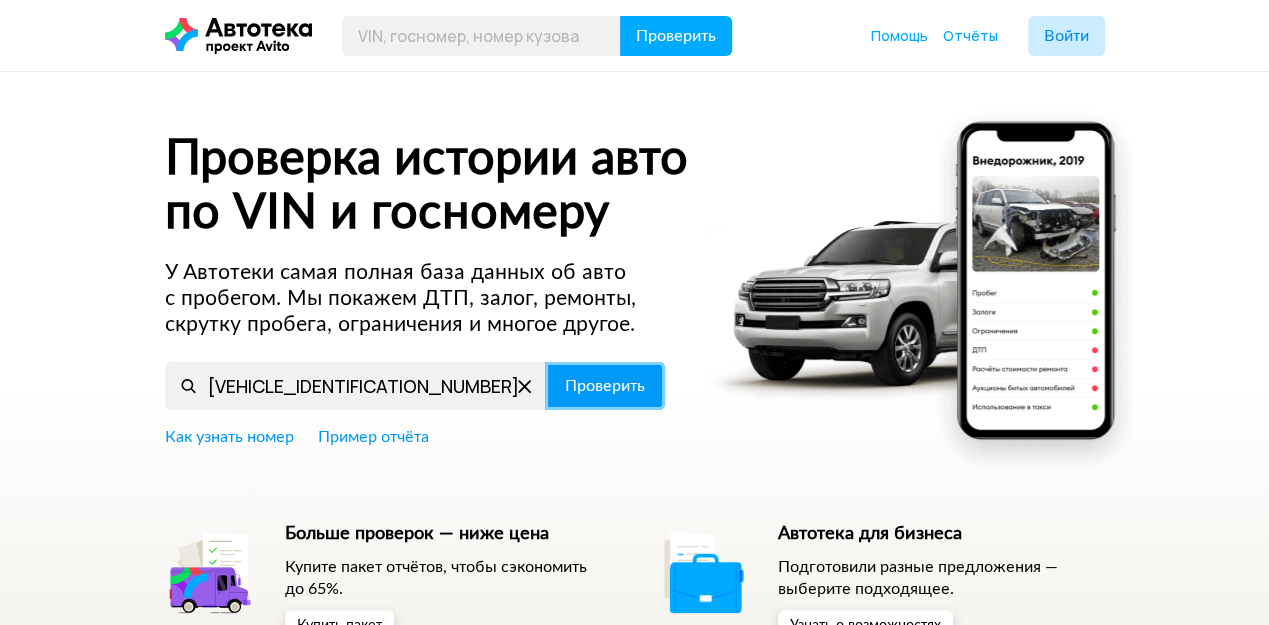 click on "Проверить" at bounding box center (605, 386) 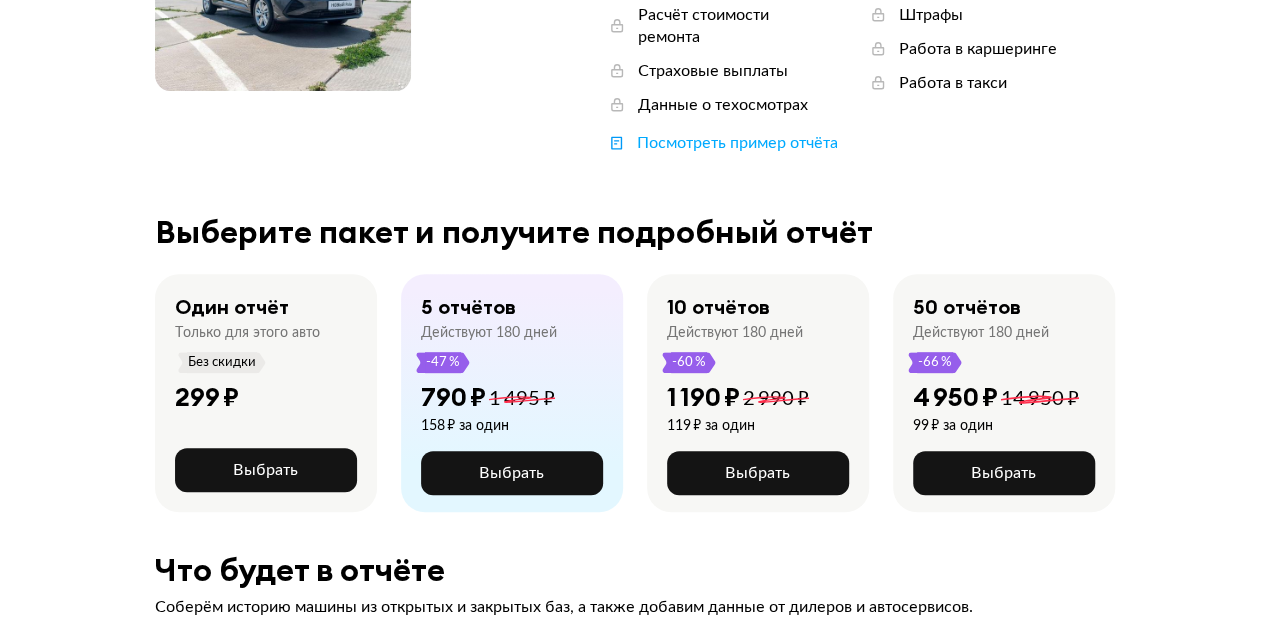scroll, scrollTop: 333, scrollLeft: 0, axis: vertical 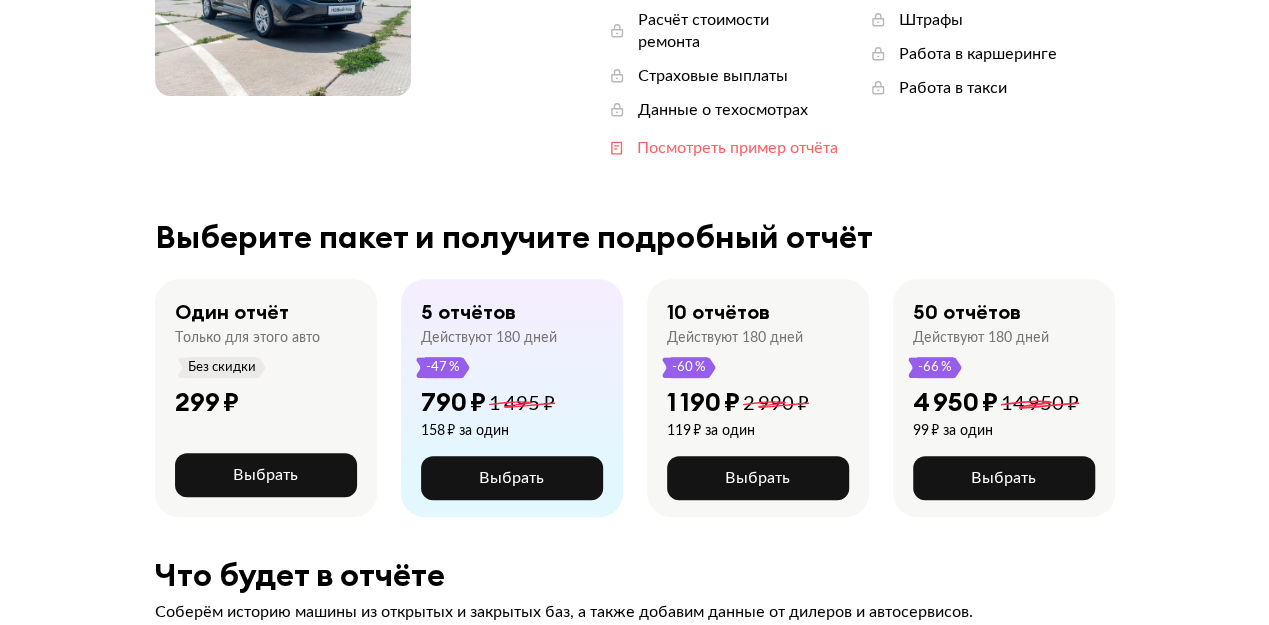 click on "Посмотреть пример отчёта" at bounding box center (736, 148) 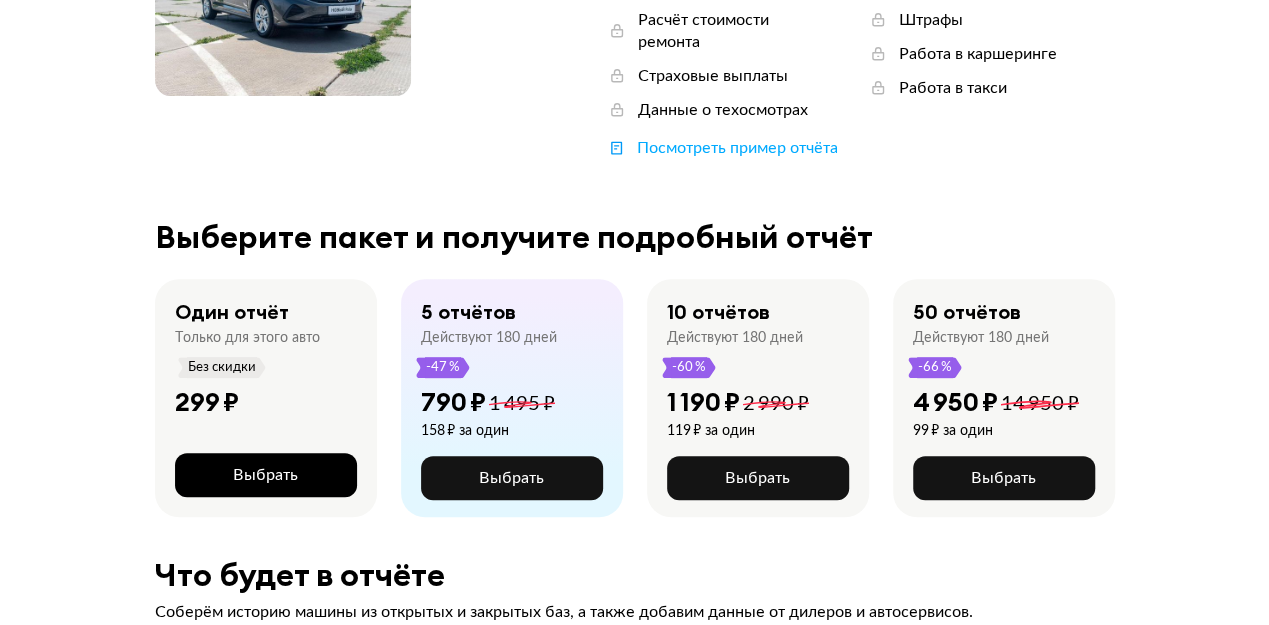 click on "Выбрать" at bounding box center [266, 475] 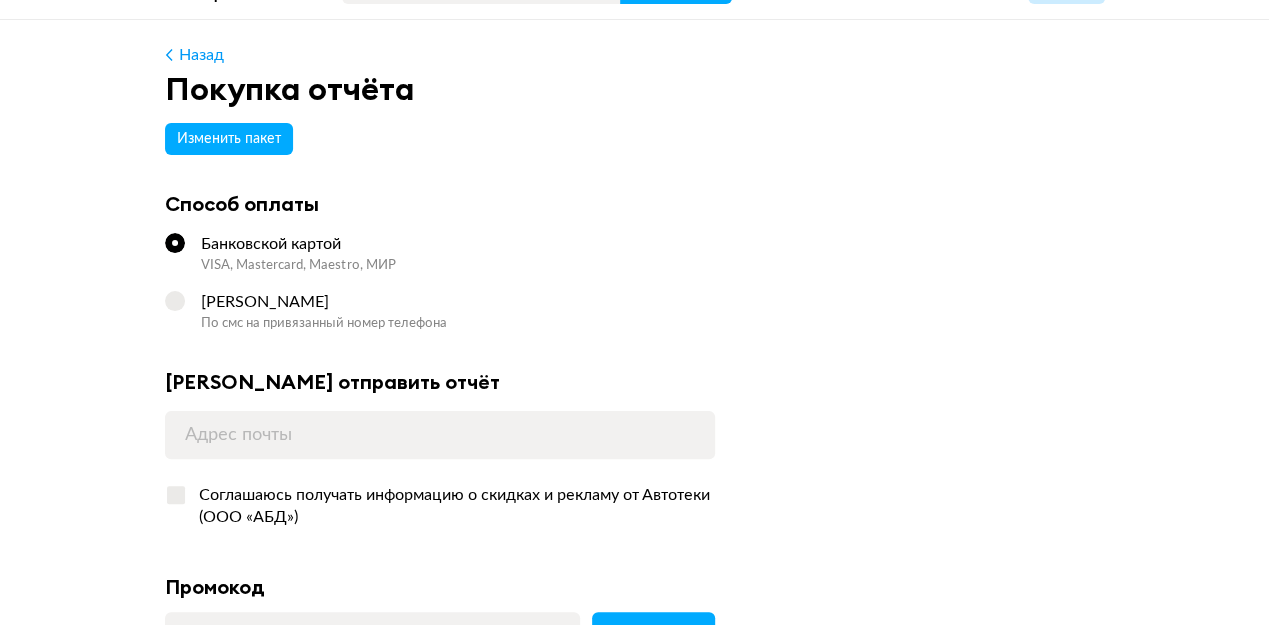 scroll, scrollTop: 200, scrollLeft: 0, axis: vertical 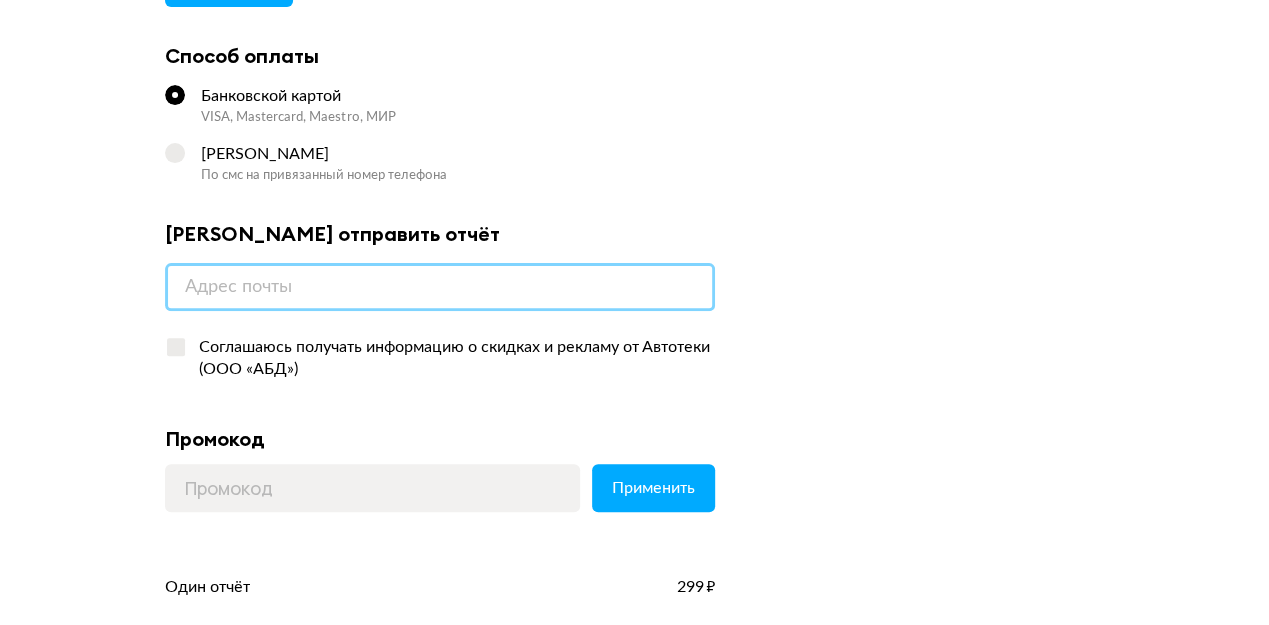 click at bounding box center (440, 287) 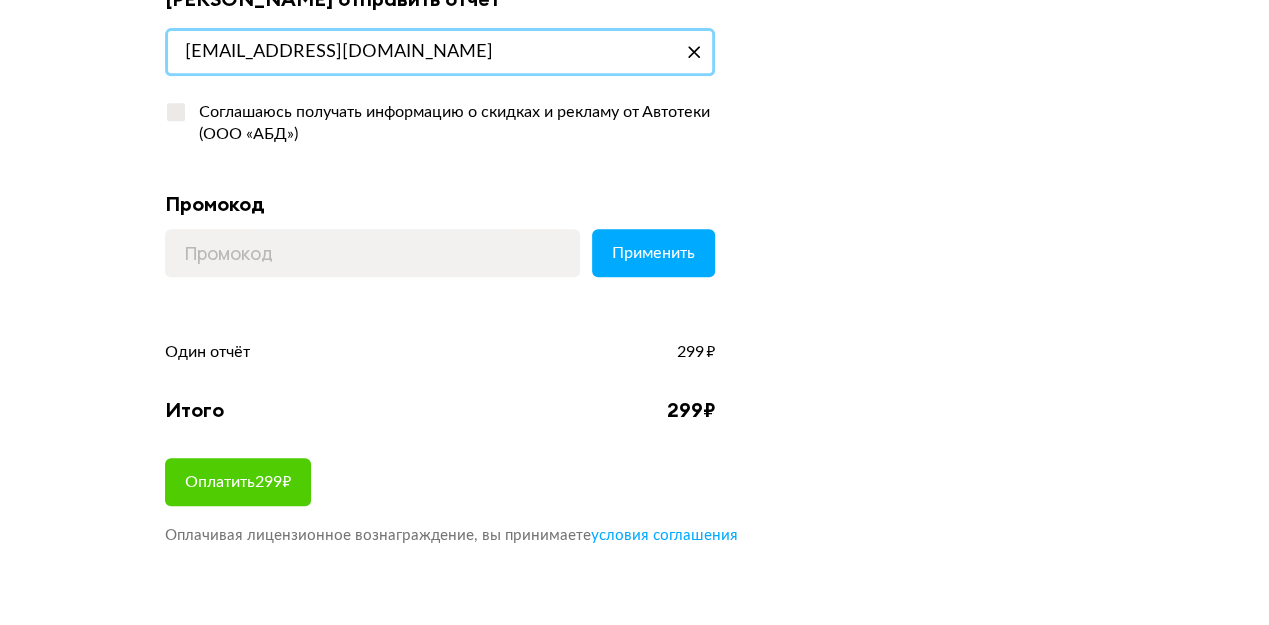 scroll, scrollTop: 466, scrollLeft: 0, axis: vertical 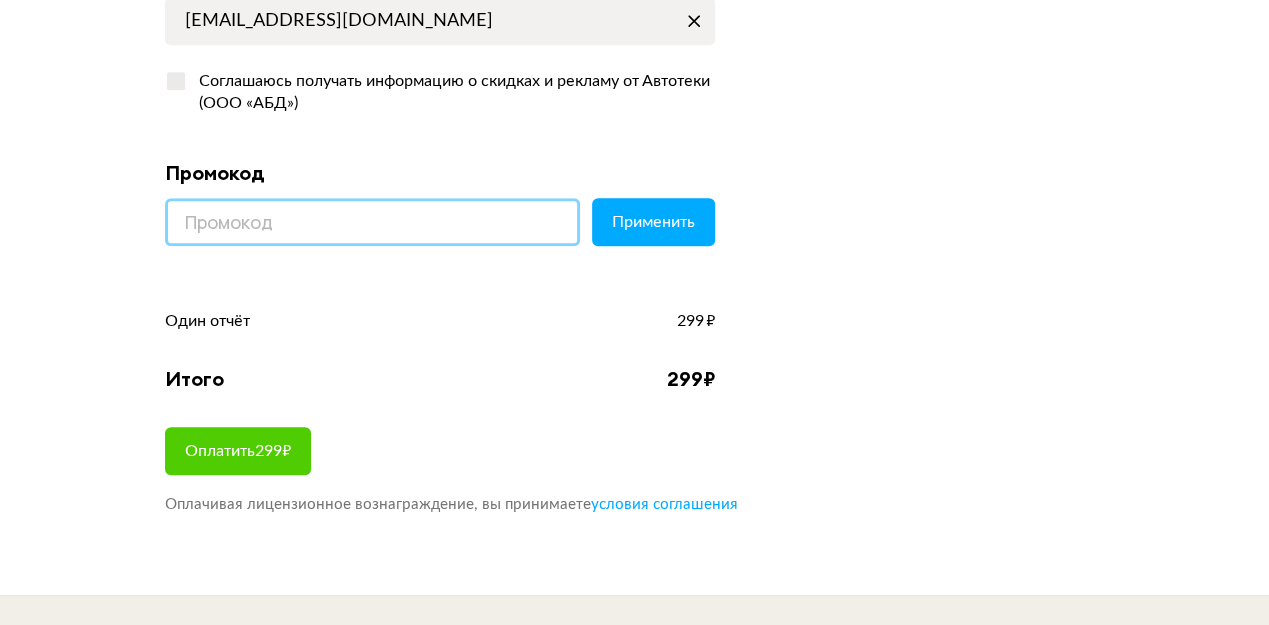 paste on "LETSGO" 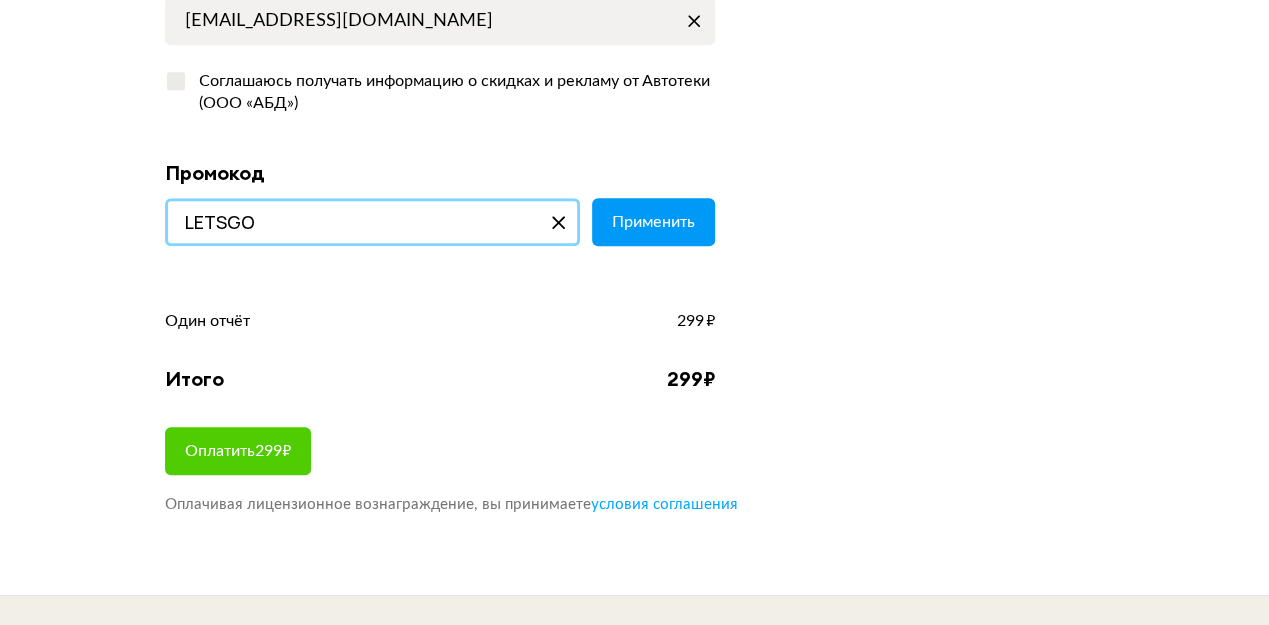 type on "LETSGO" 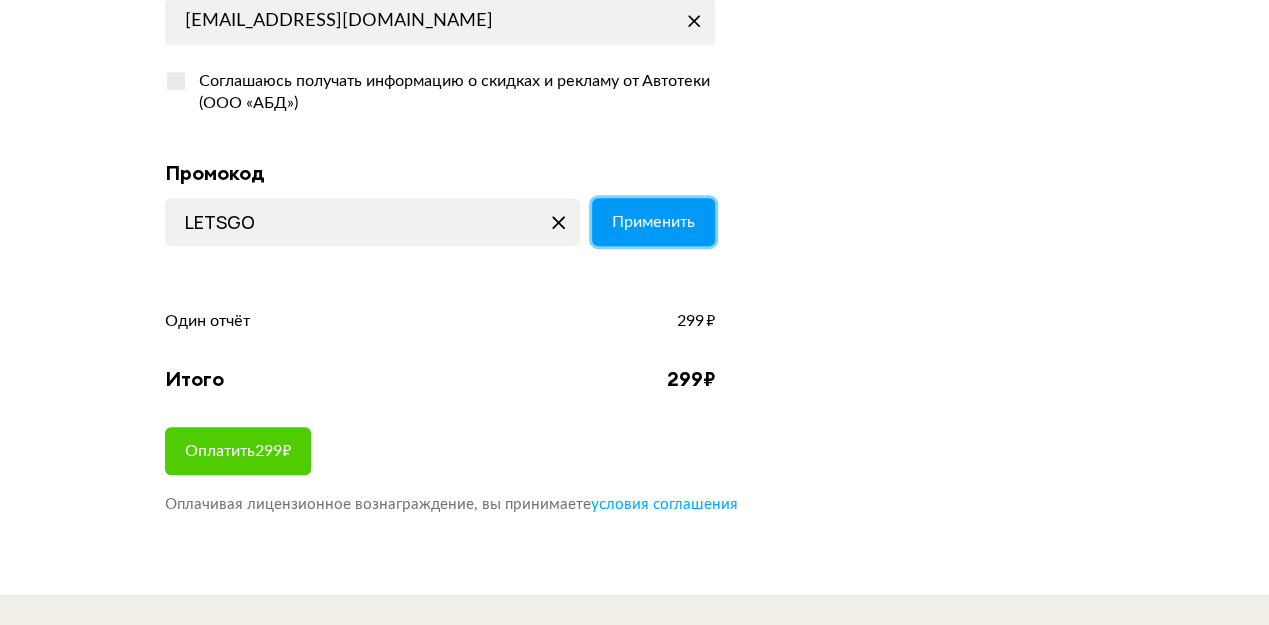 click on "Применить" at bounding box center (653, 222) 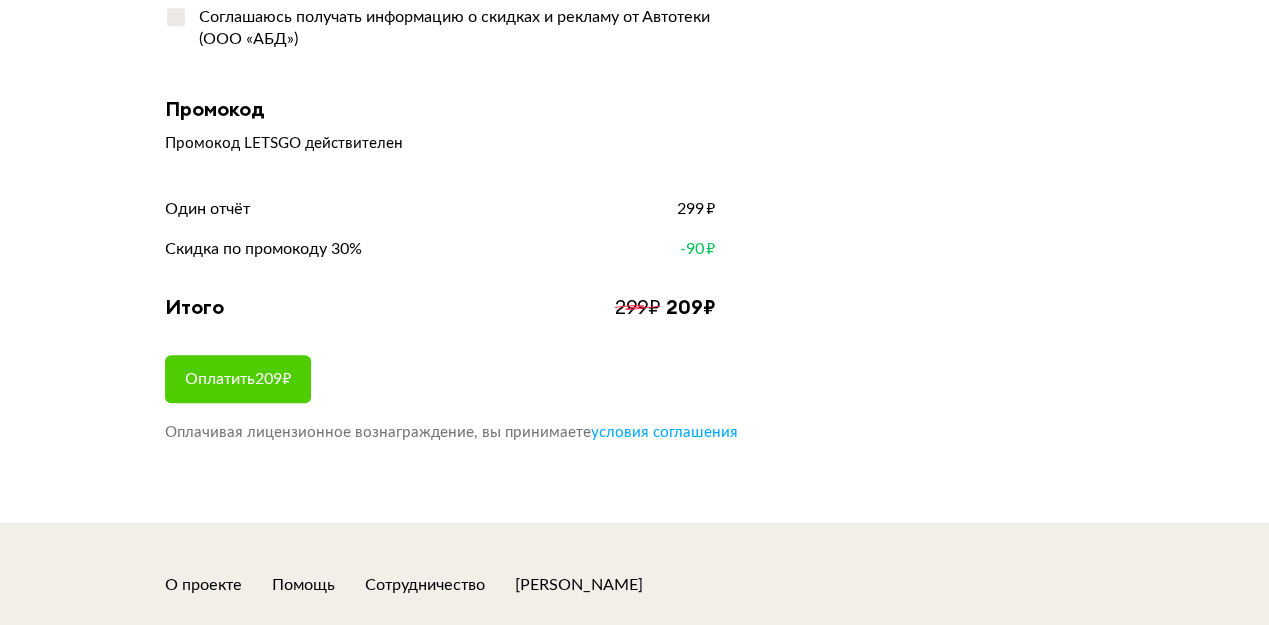 scroll, scrollTop: 533, scrollLeft: 0, axis: vertical 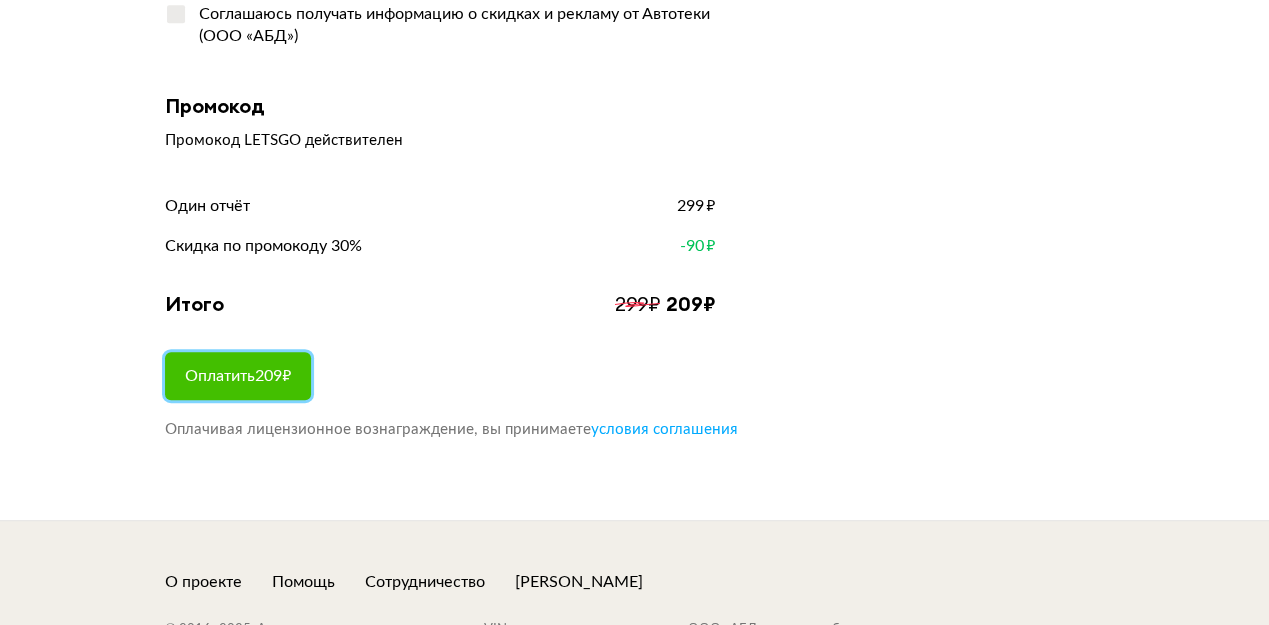 click on "Оплатить  209  ₽" at bounding box center (238, 376) 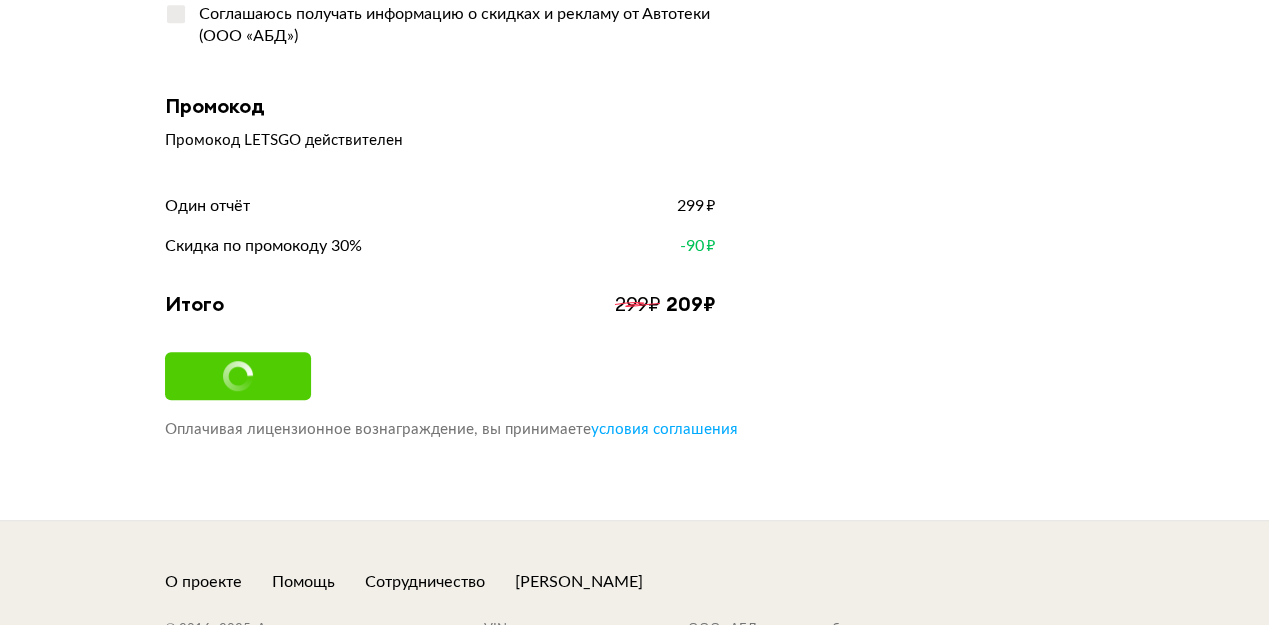 scroll, scrollTop: 0, scrollLeft: 0, axis: both 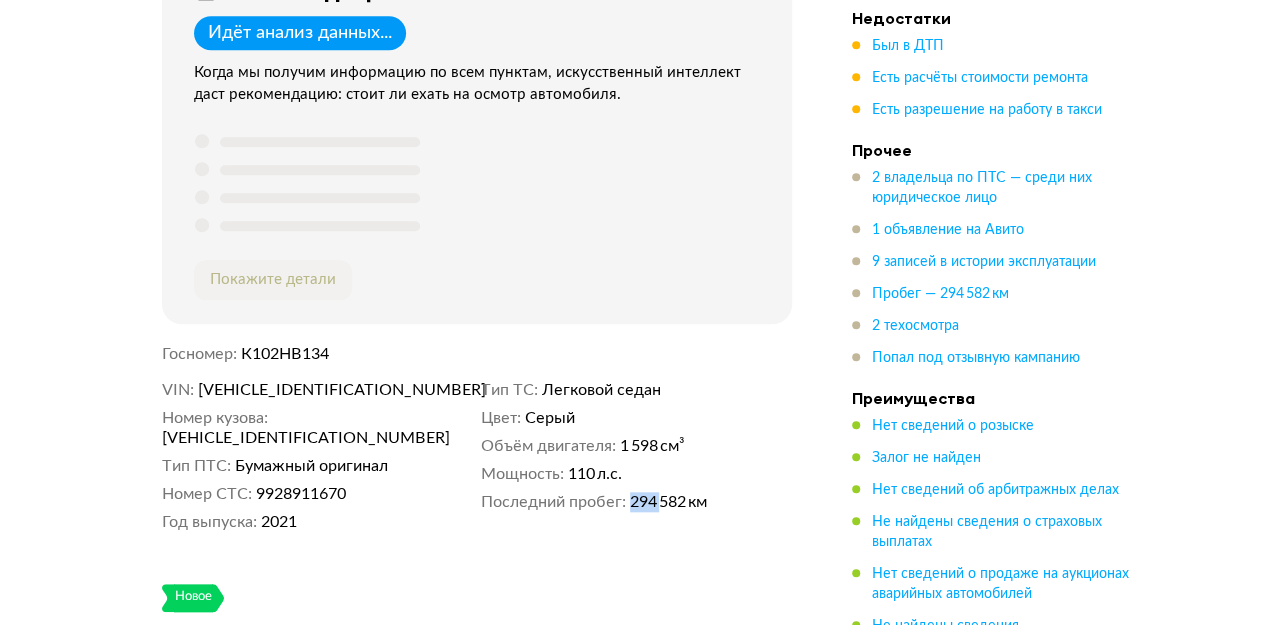 drag, startPoint x: 631, startPoint y: 498, endPoint x: 664, endPoint y: 494, distance: 33.24154 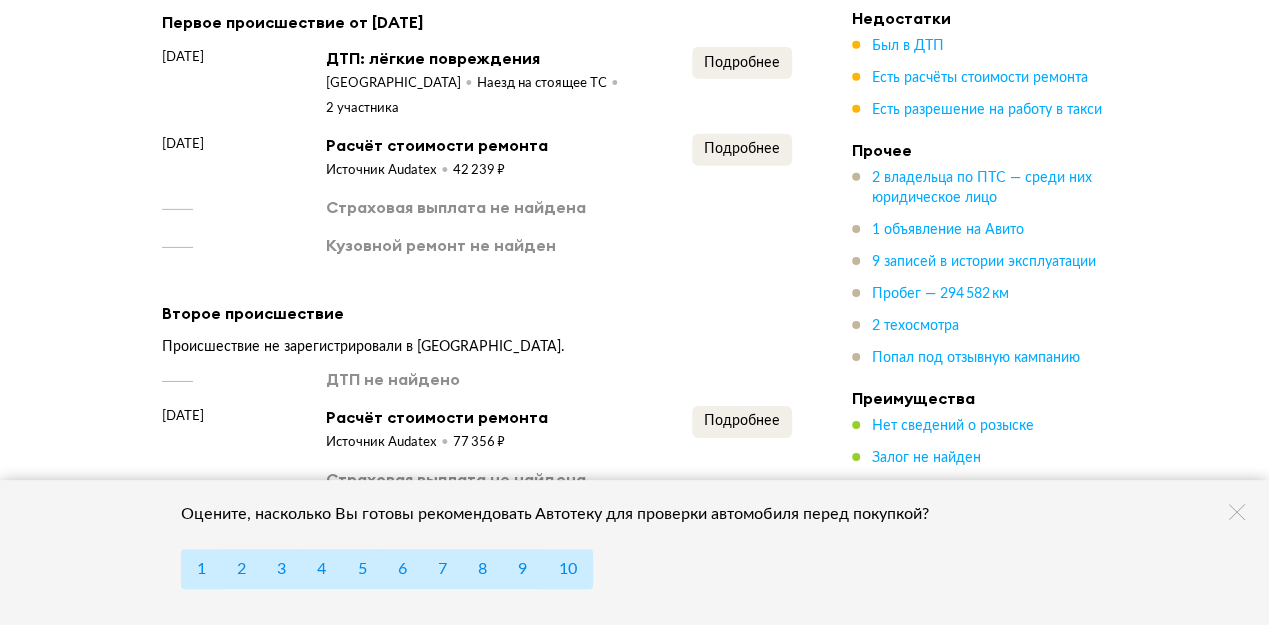 scroll, scrollTop: 2933, scrollLeft: 0, axis: vertical 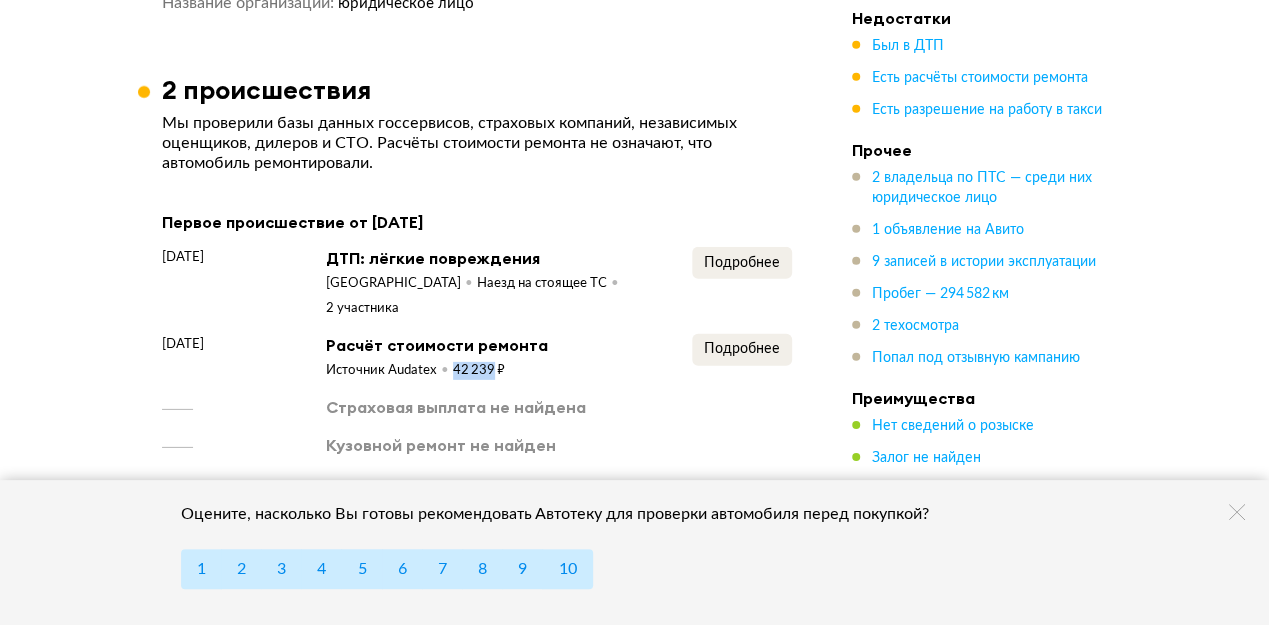 drag, startPoint x: 453, startPoint y: 344, endPoint x: 490, endPoint y: 343, distance: 37.01351 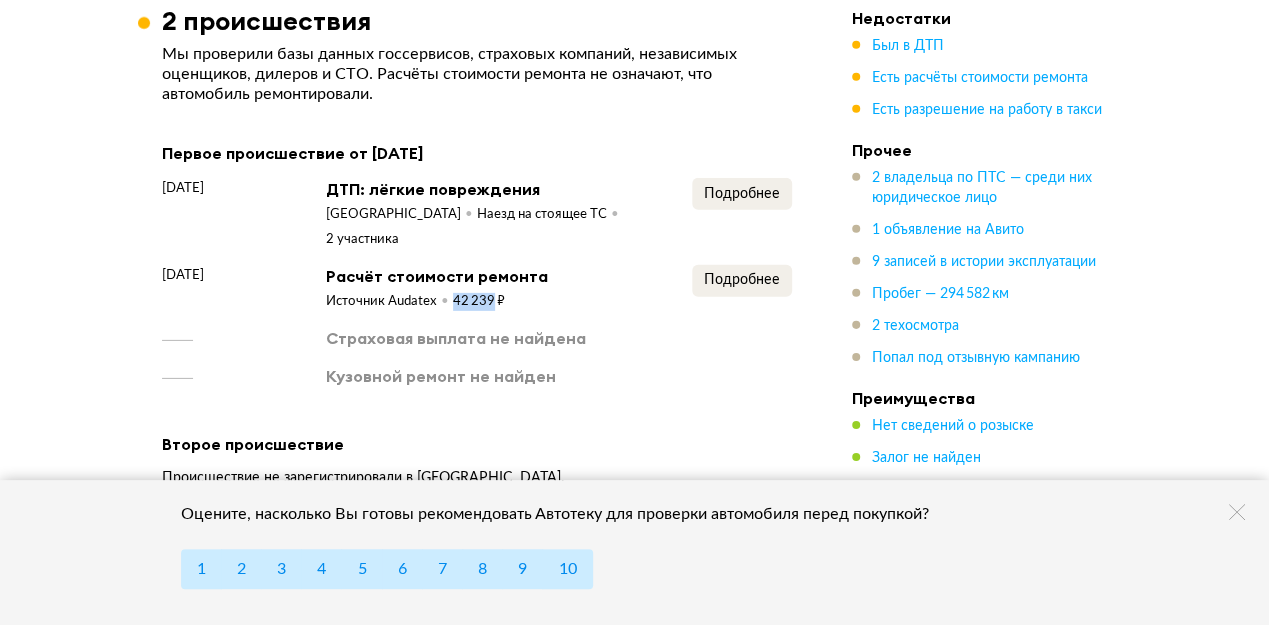 scroll, scrollTop: 3066, scrollLeft: 0, axis: vertical 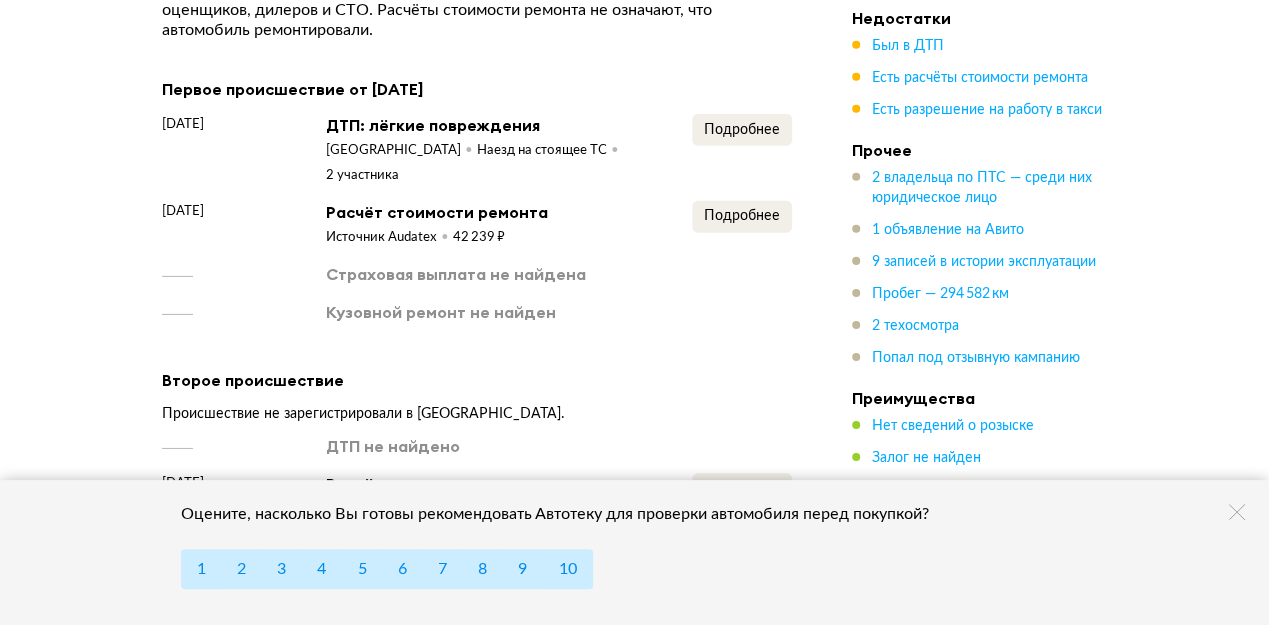click on "Источник Audatex 42 239 ₽" at bounding box center (437, 235) 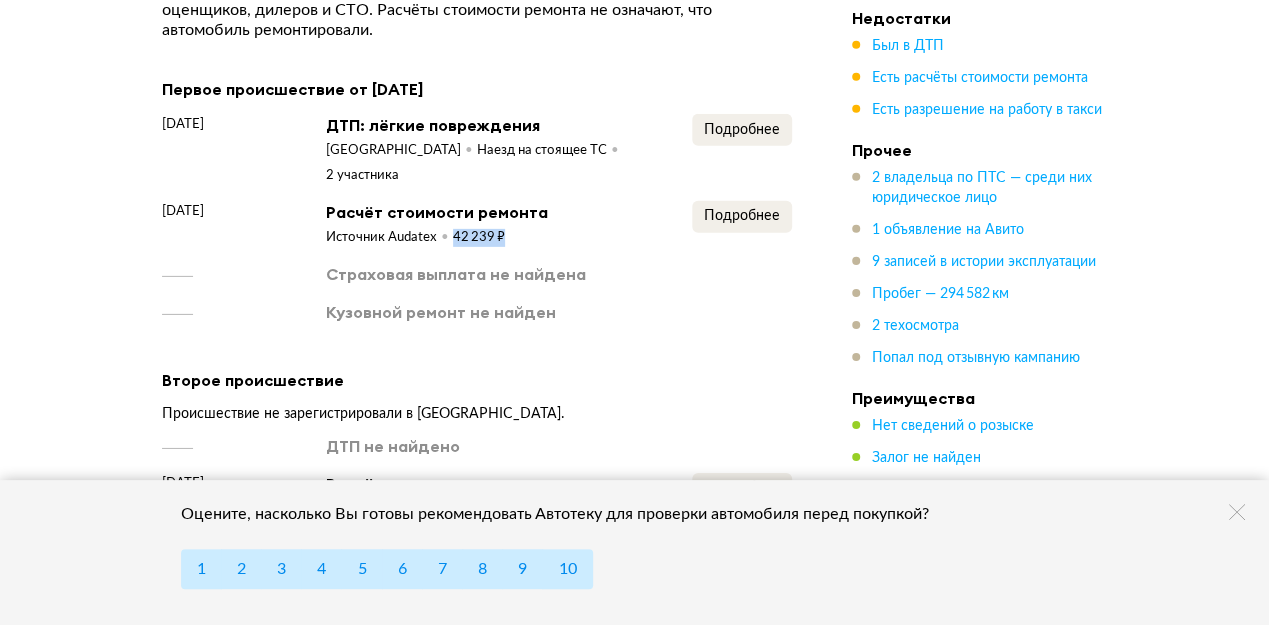 drag, startPoint x: 508, startPoint y: 208, endPoint x: 452, endPoint y: 207, distance: 56.008926 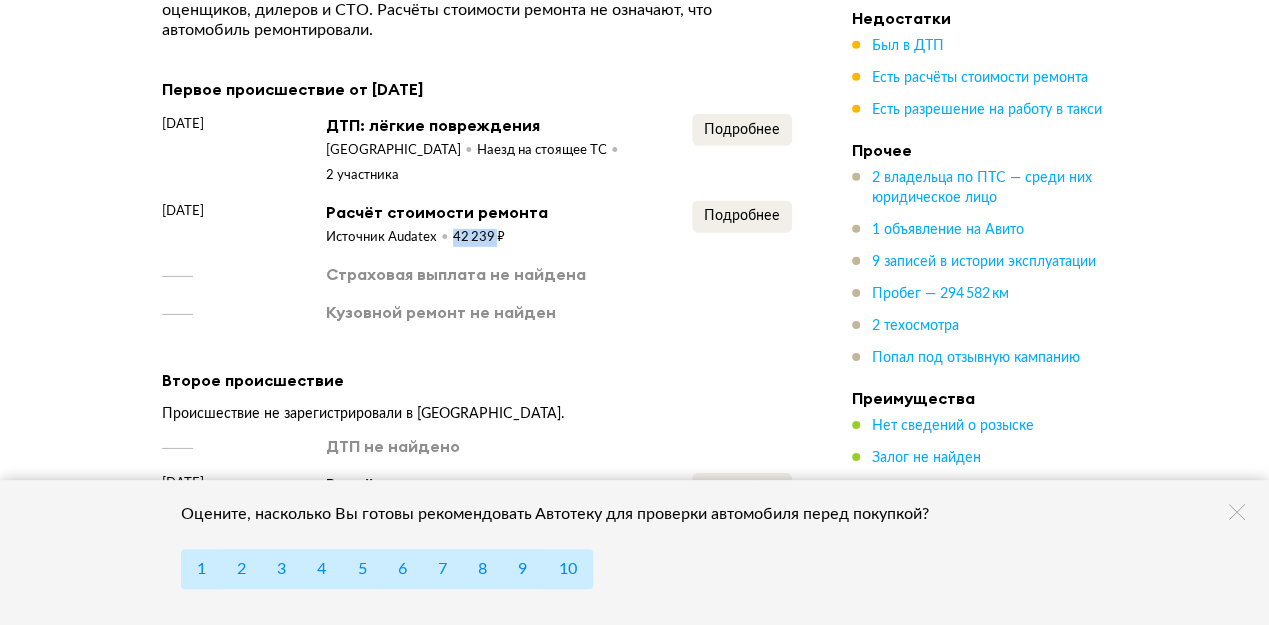 drag, startPoint x: 447, startPoint y: 204, endPoint x: 494, endPoint y: 205, distance: 47.010635 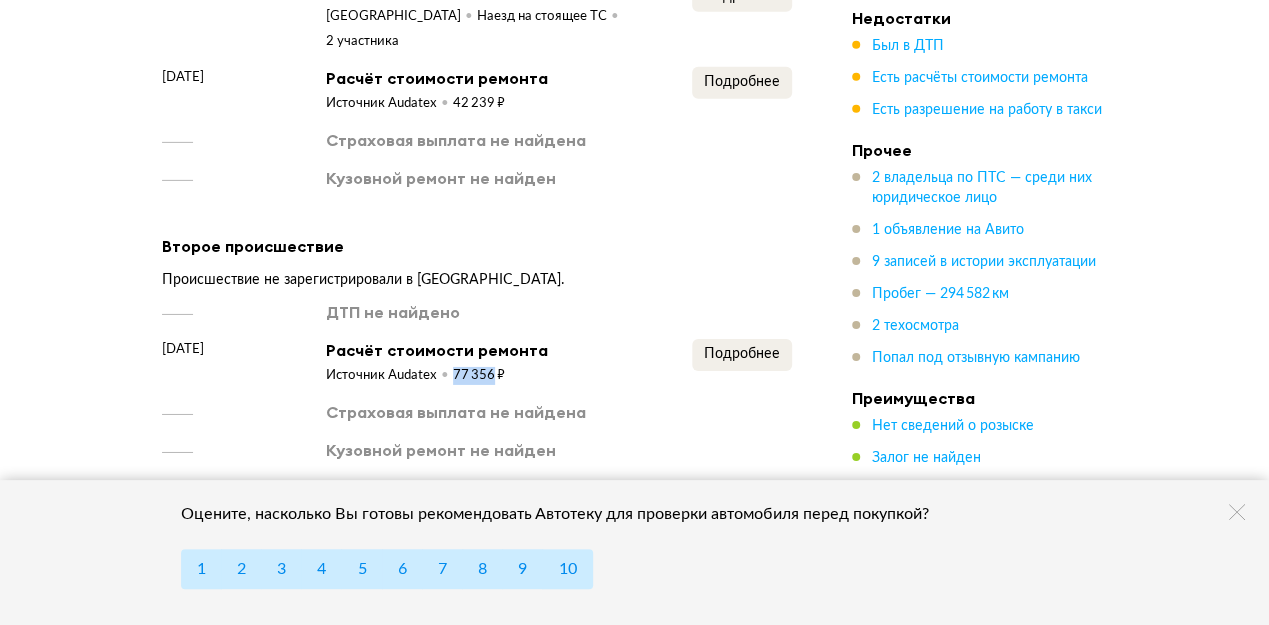 drag, startPoint x: 451, startPoint y: 351, endPoint x: 489, endPoint y: 343, distance: 38.832977 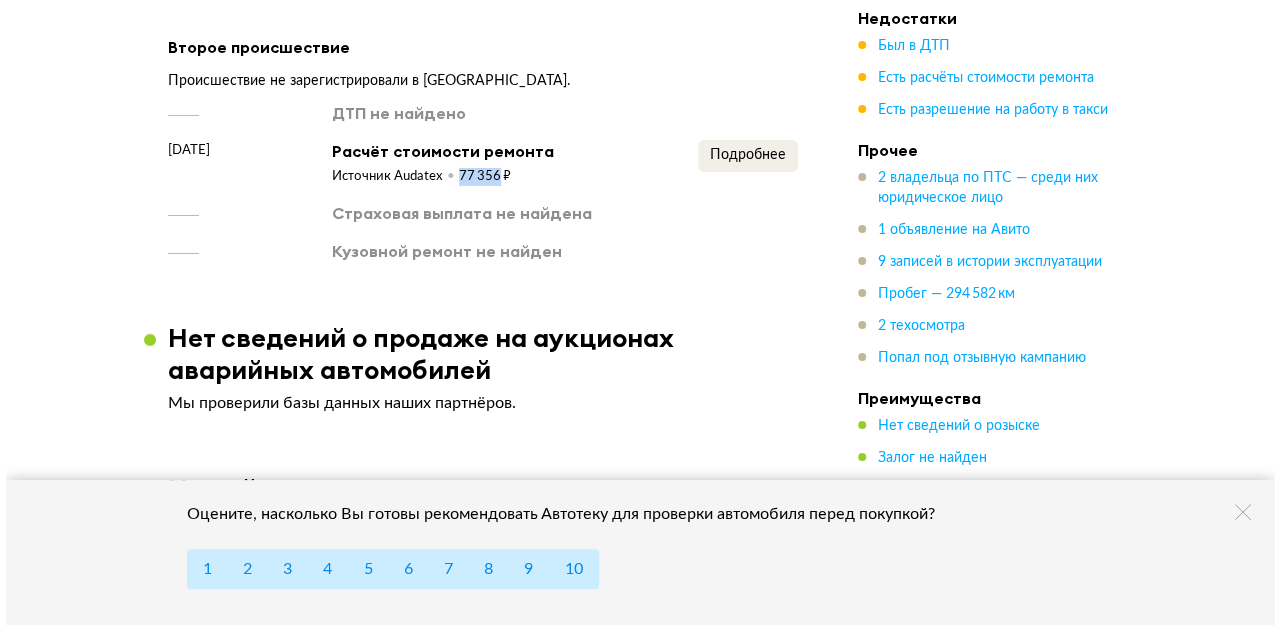 scroll, scrollTop: 3400, scrollLeft: 0, axis: vertical 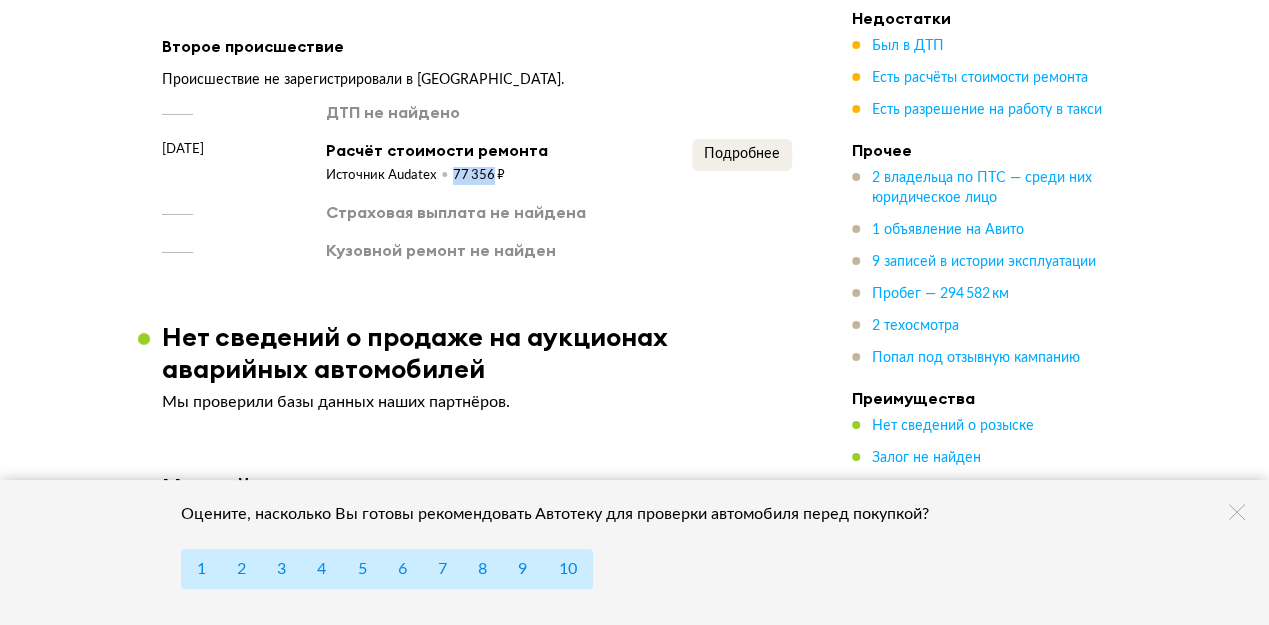 click on "Источник Audatex 77 356 ₽" at bounding box center [437, 173] 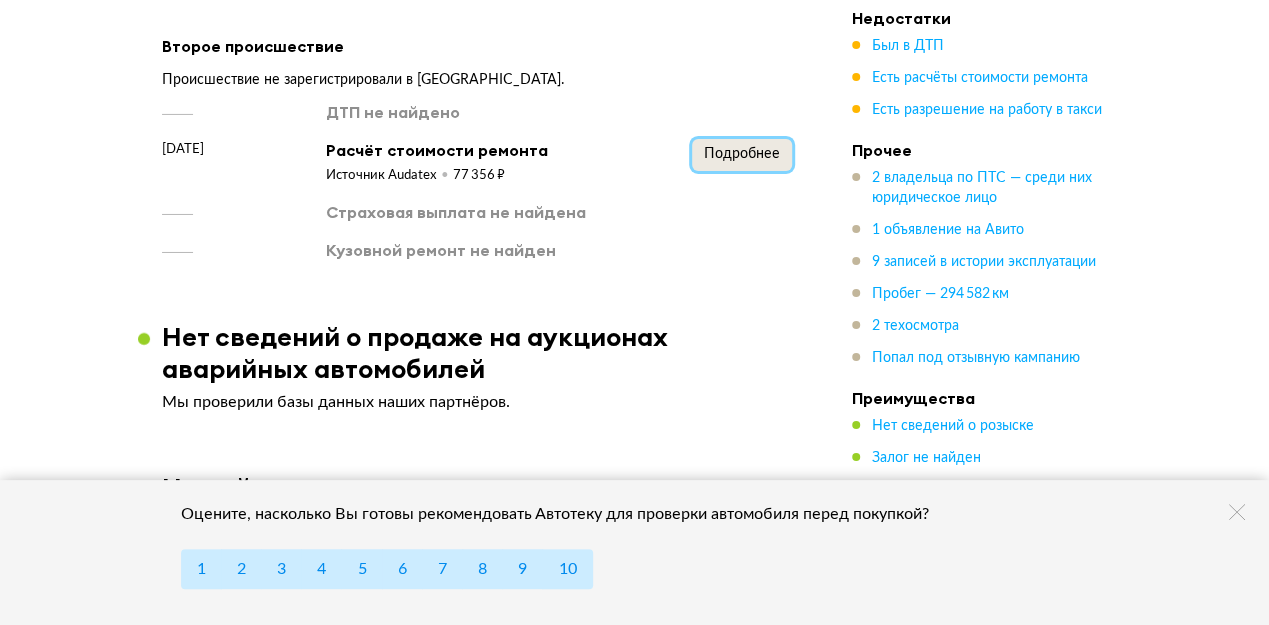 click on "Подробнее" at bounding box center (742, 154) 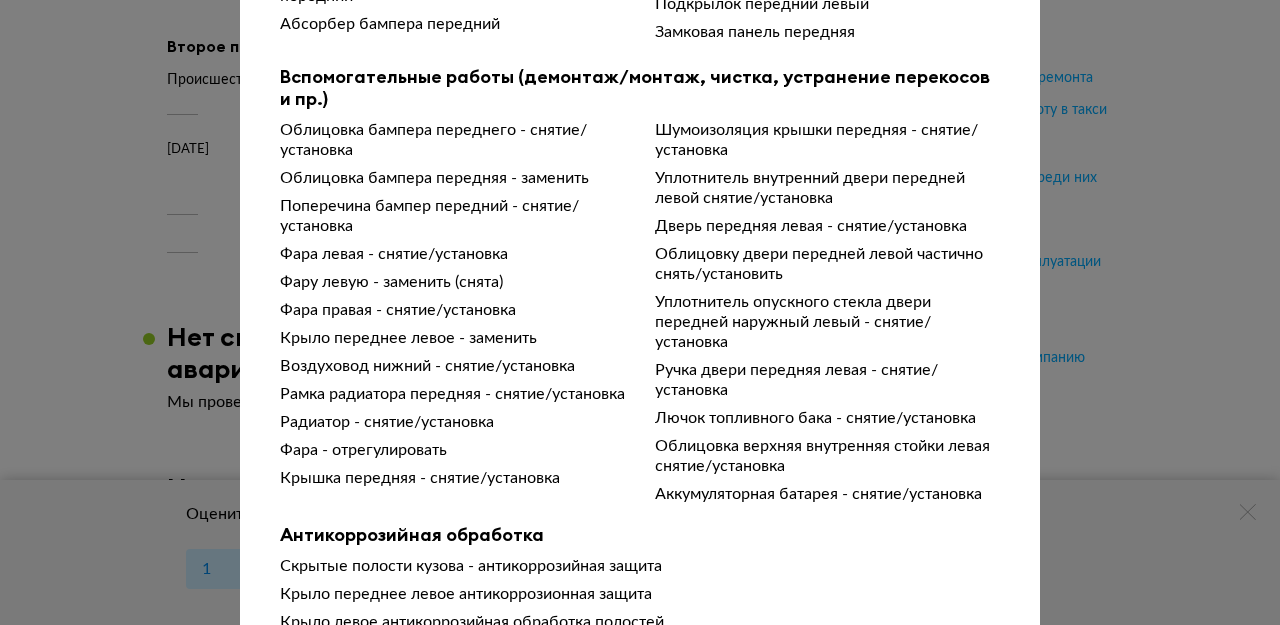scroll, scrollTop: 836, scrollLeft: 0, axis: vertical 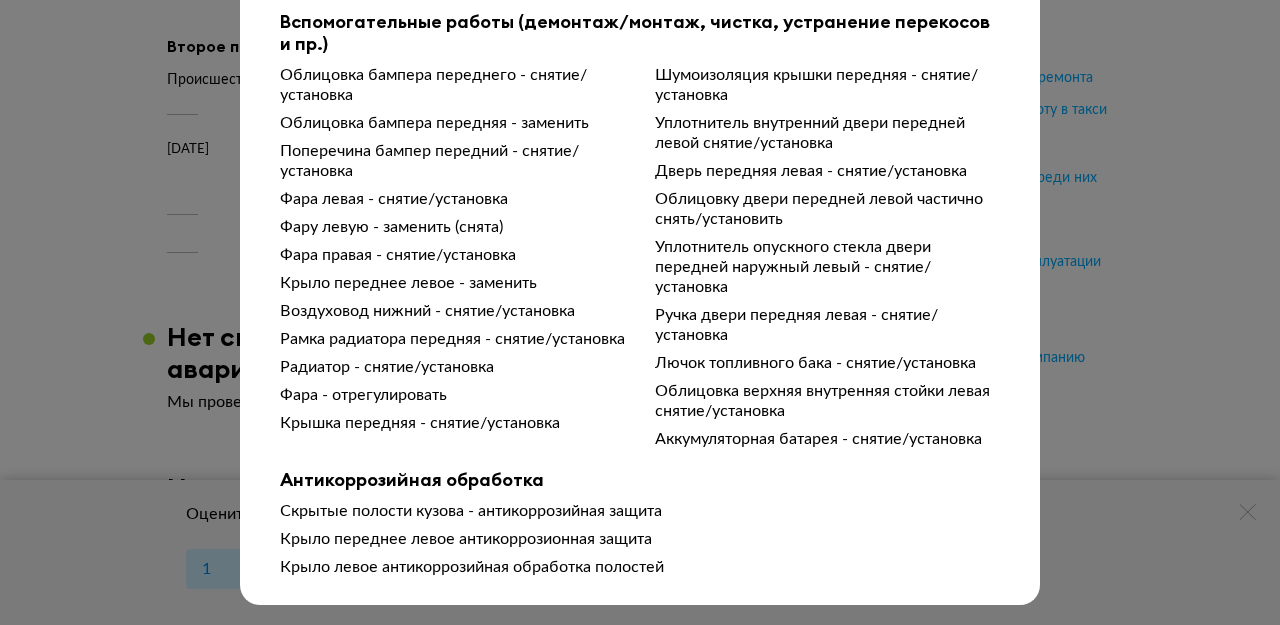 click on "Подробности расчёта Чтобы вам было проще разобраться в данных от СТО, мы обработали их через нейросеть. Посмотреть оригинал Детализация стоимости Стоимость окраски 20 000 – 30 000 ₽ Стоимость механических работ до 10 000 ₽ Стоимость запасных частей 40 000 – 50 000 ₽ Общая стоимость 75 000 – 100 000 ₽ Окраска ремонтная (площадь повреждения детали <20-50%) Капот ремонт окраска <50% Дверь передняя левая ремонт. Окраска <50% А-стойка наружная левая ремонт. Окраска <50% Окраска новой детали K1R (ступень AZT окраски пластиковой детали) Бампер покраска новой детали Замена" at bounding box center [640, 312] 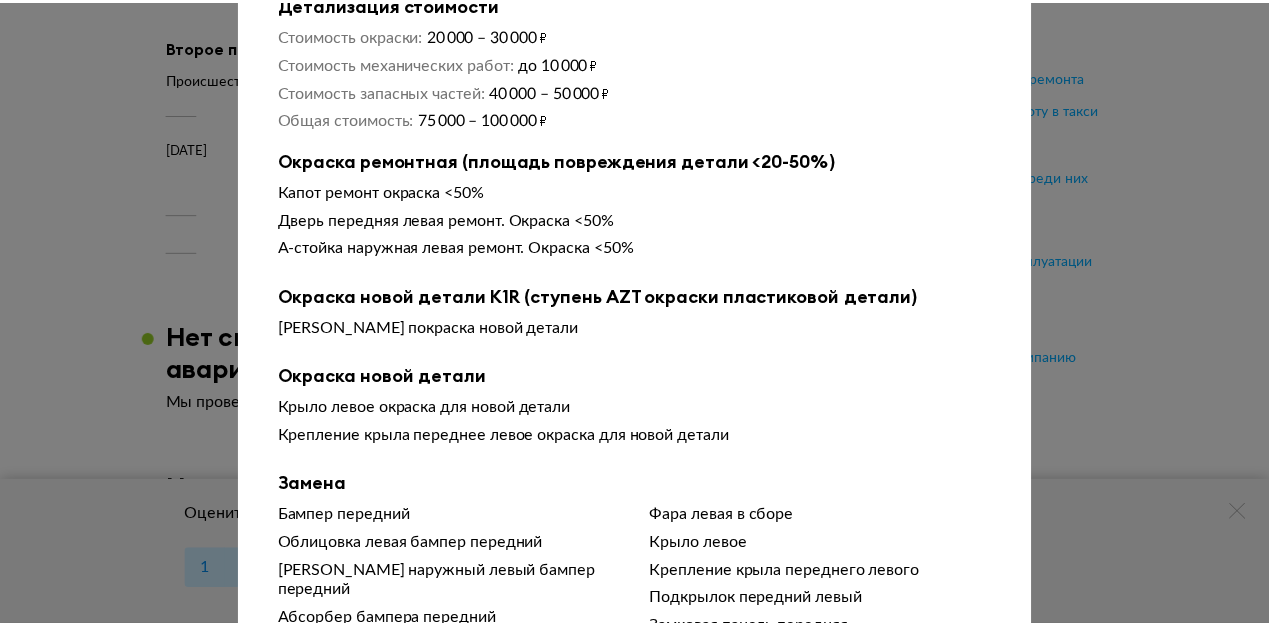 scroll, scrollTop: 0, scrollLeft: 0, axis: both 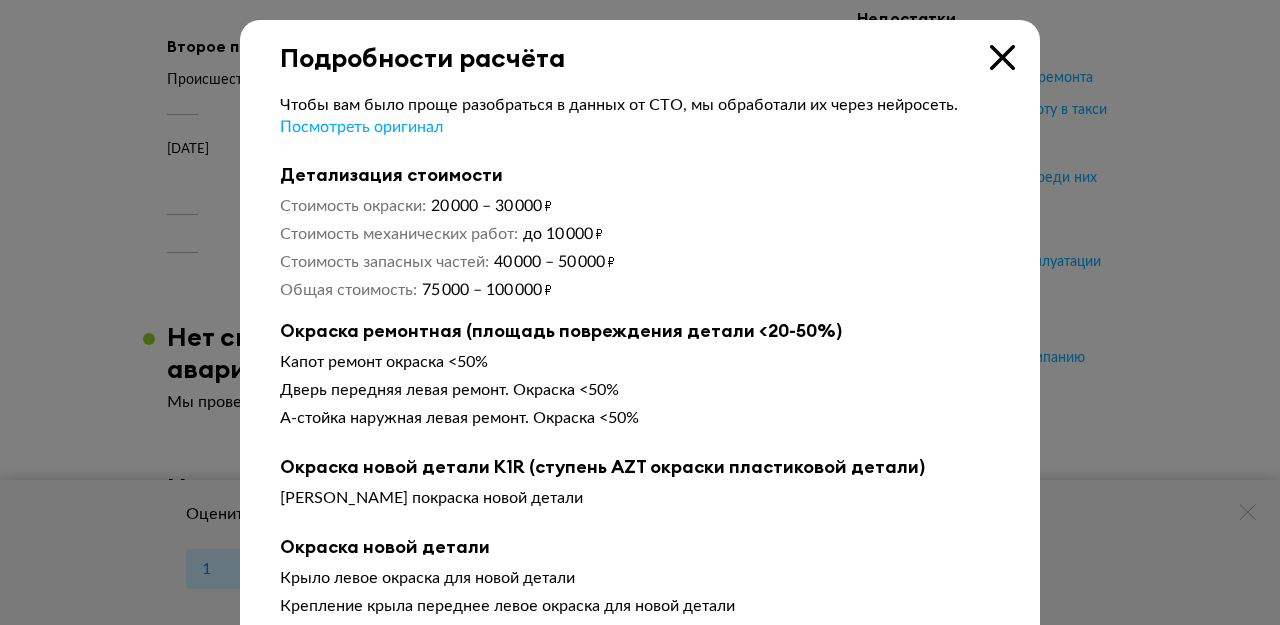 click at bounding box center (1002, 57) 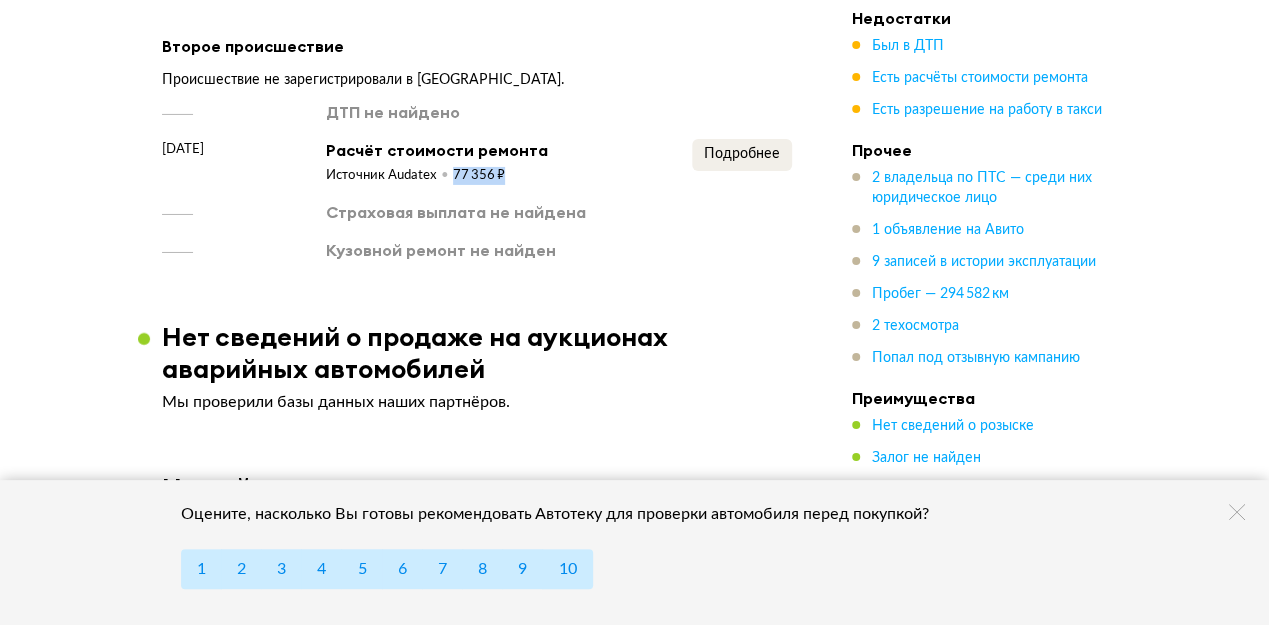 click on "Источник Audatex 77 356 ₽" at bounding box center [437, 173] 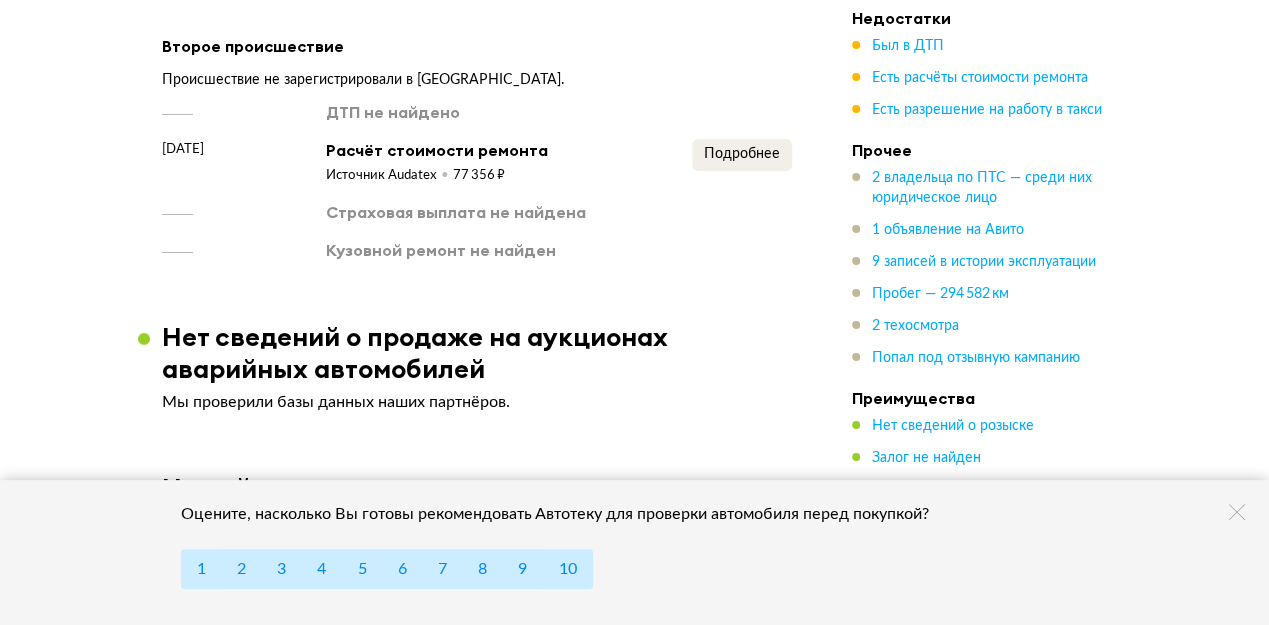 click on "Источник Audatex 77 356 ₽" at bounding box center [437, 173] 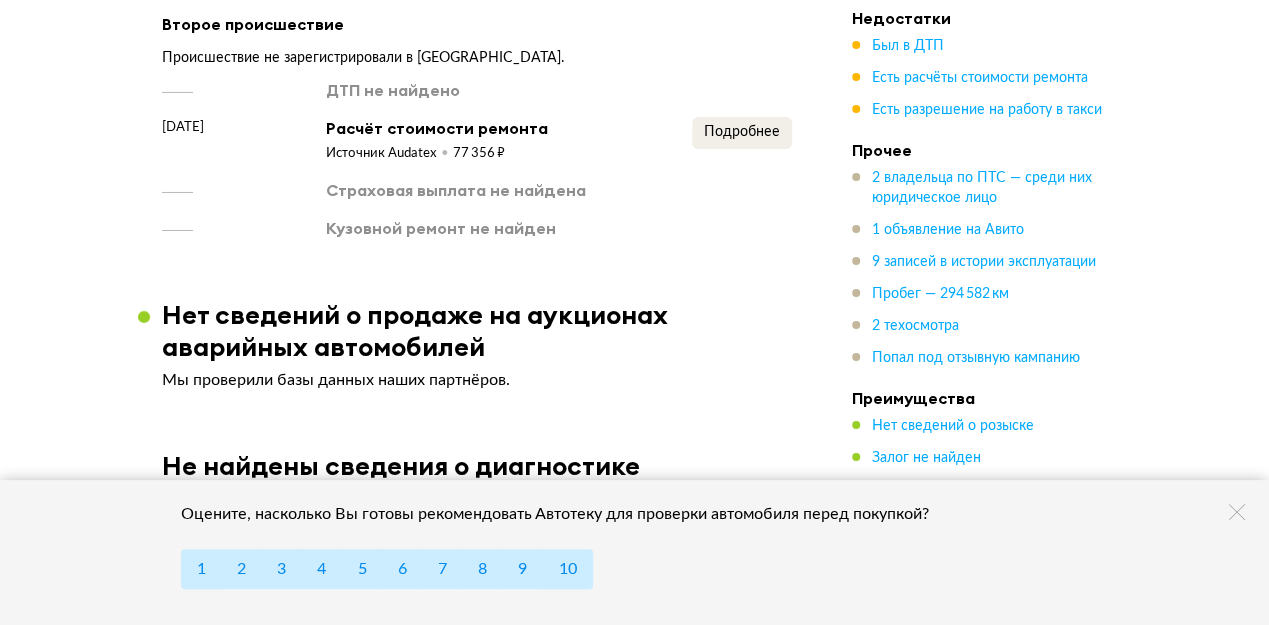 scroll, scrollTop: 3266, scrollLeft: 0, axis: vertical 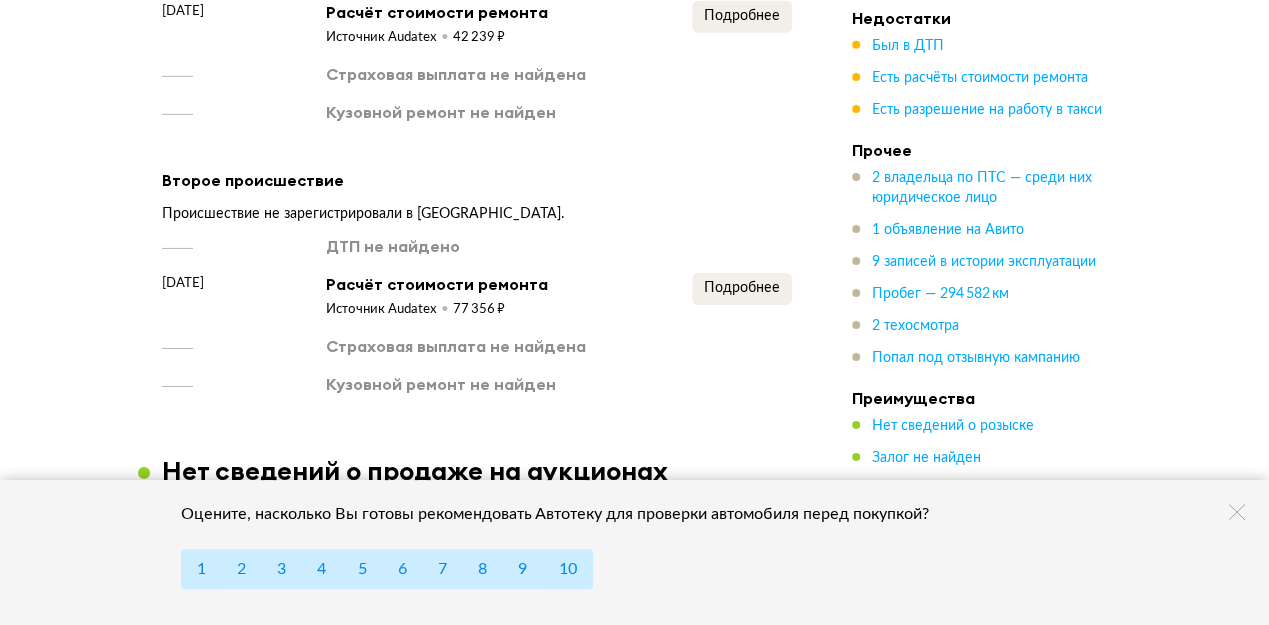 drag, startPoint x: 450, startPoint y: 286, endPoint x: 461, endPoint y: 287, distance: 11.045361 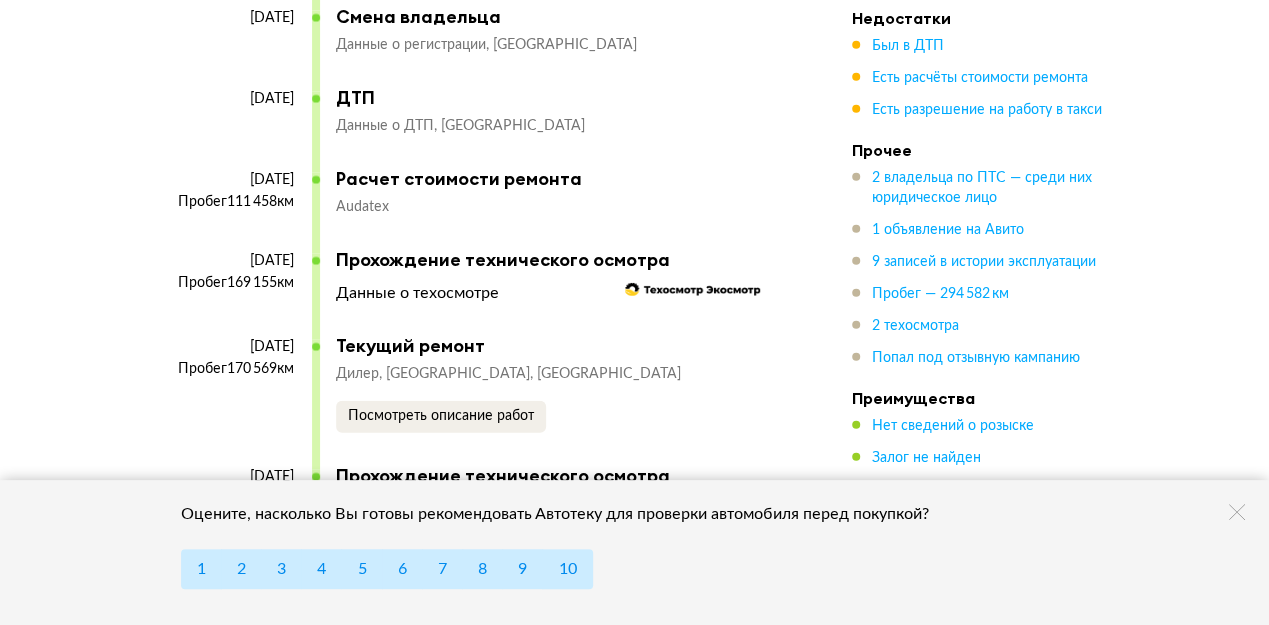 scroll, scrollTop: 6333, scrollLeft: 0, axis: vertical 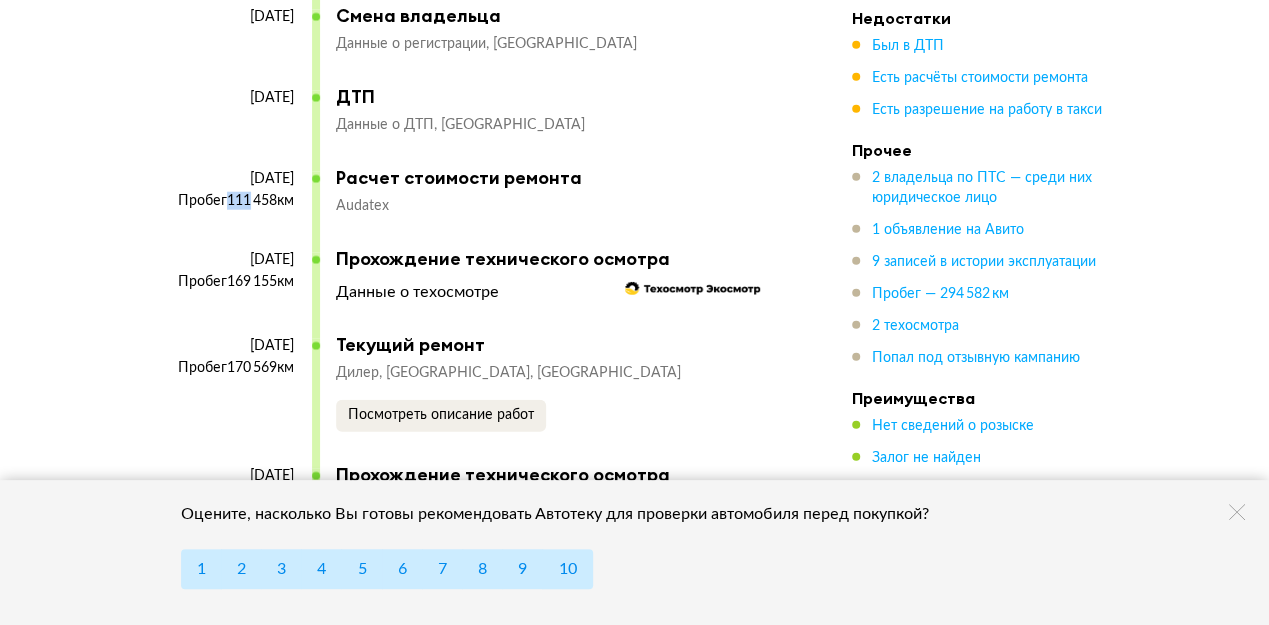 drag, startPoint x: 222, startPoint y: 175, endPoint x: 244, endPoint y: 176, distance: 22.022715 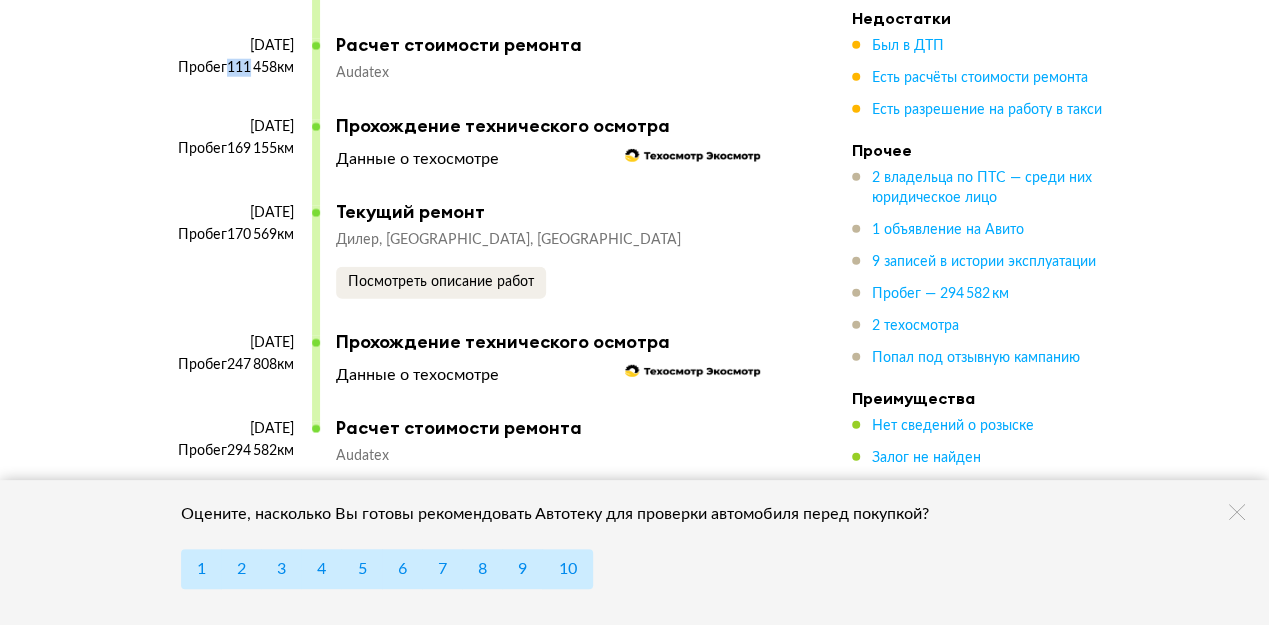 scroll, scrollTop: 6400, scrollLeft: 0, axis: vertical 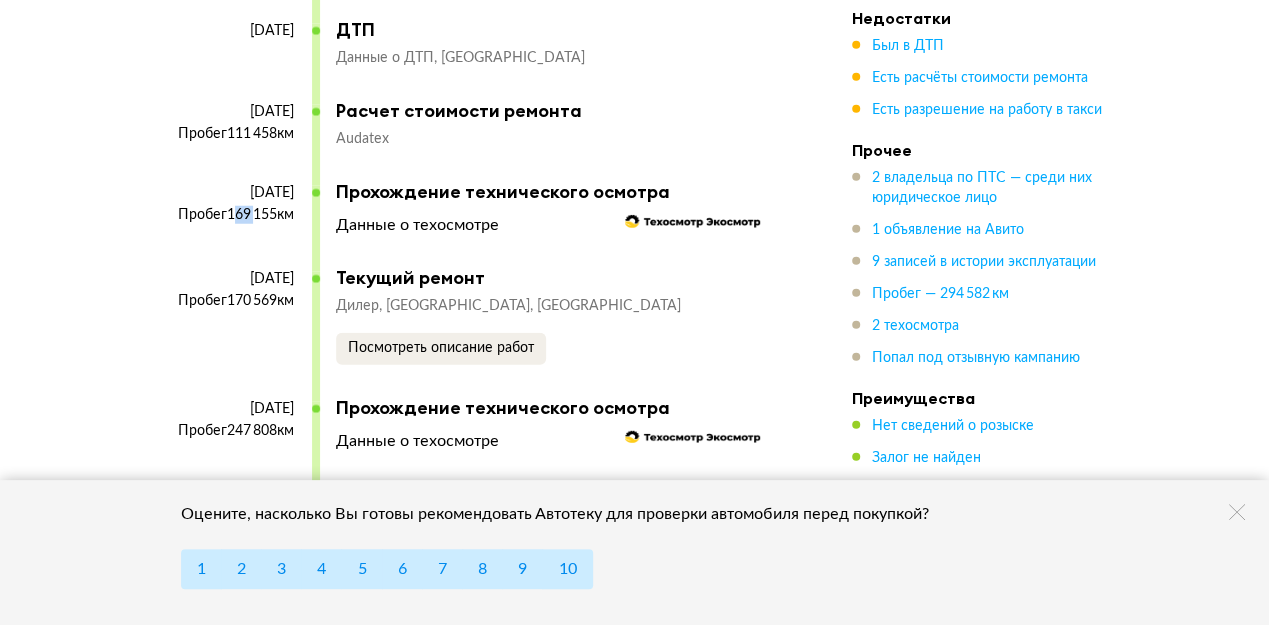 drag, startPoint x: 249, startPoint y: 190, endPoint x: 224, endPoint y: 189, distance: 25.019993 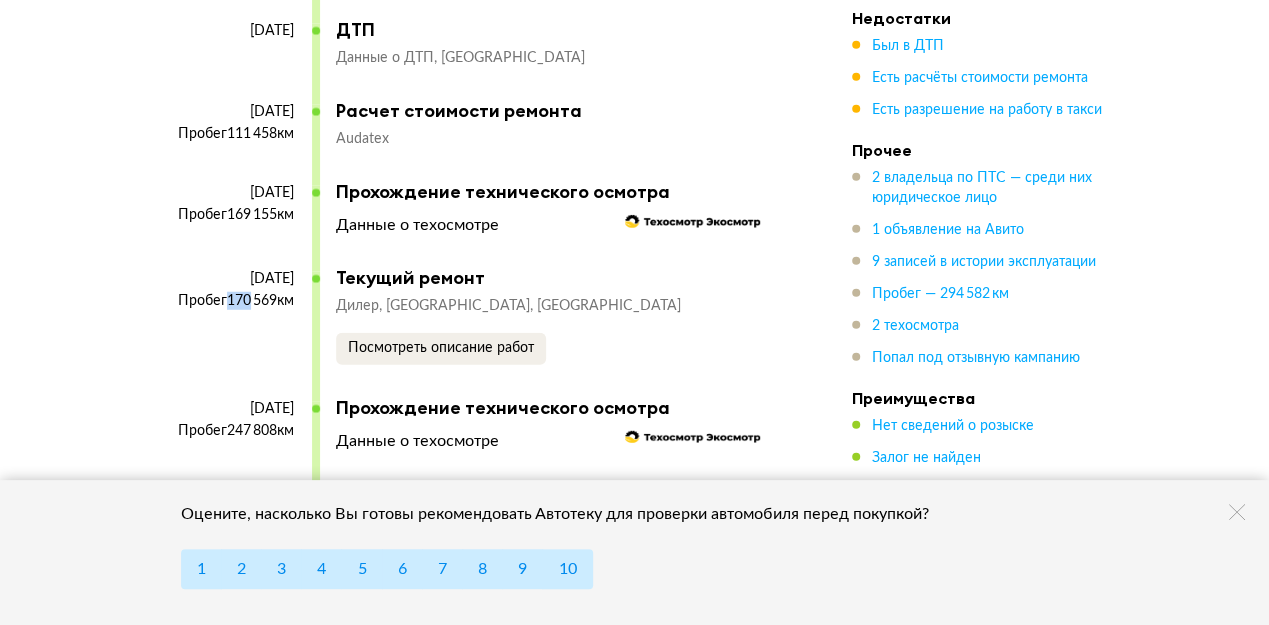 drag, startPoint x: 222, startPoint y: 278, endPoint x: 242, endPoint y: 276, distance: 20.09975 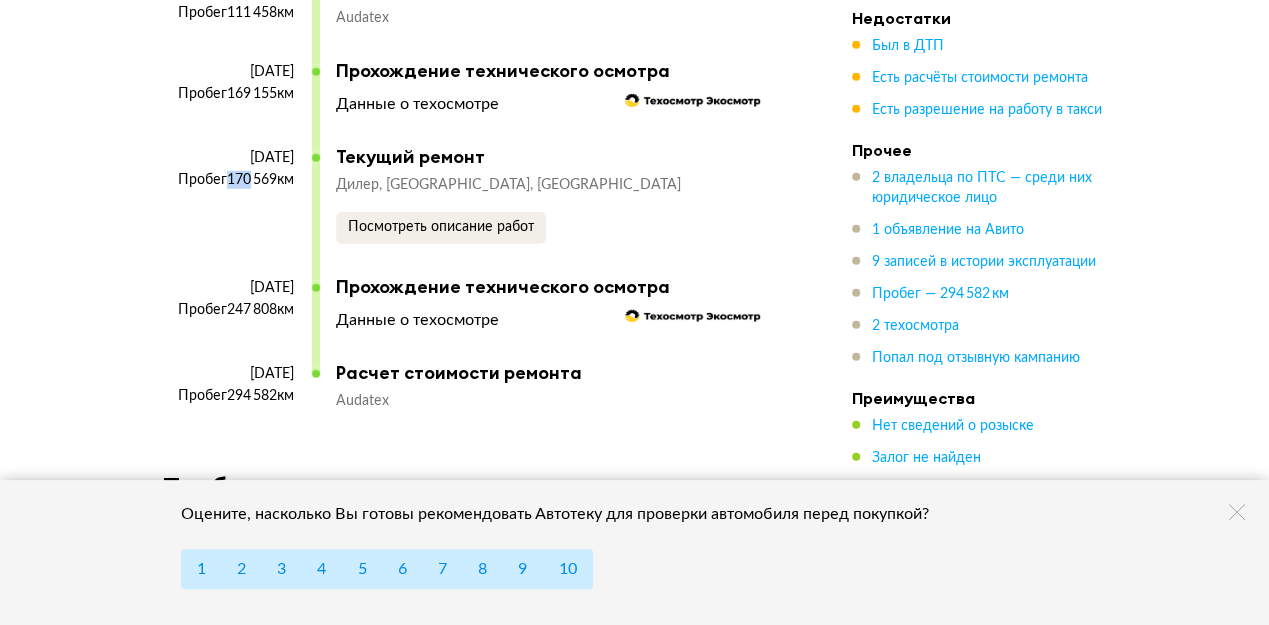 scroll, scrollTop: 6533, scrollLeft: 0, axis: vertical 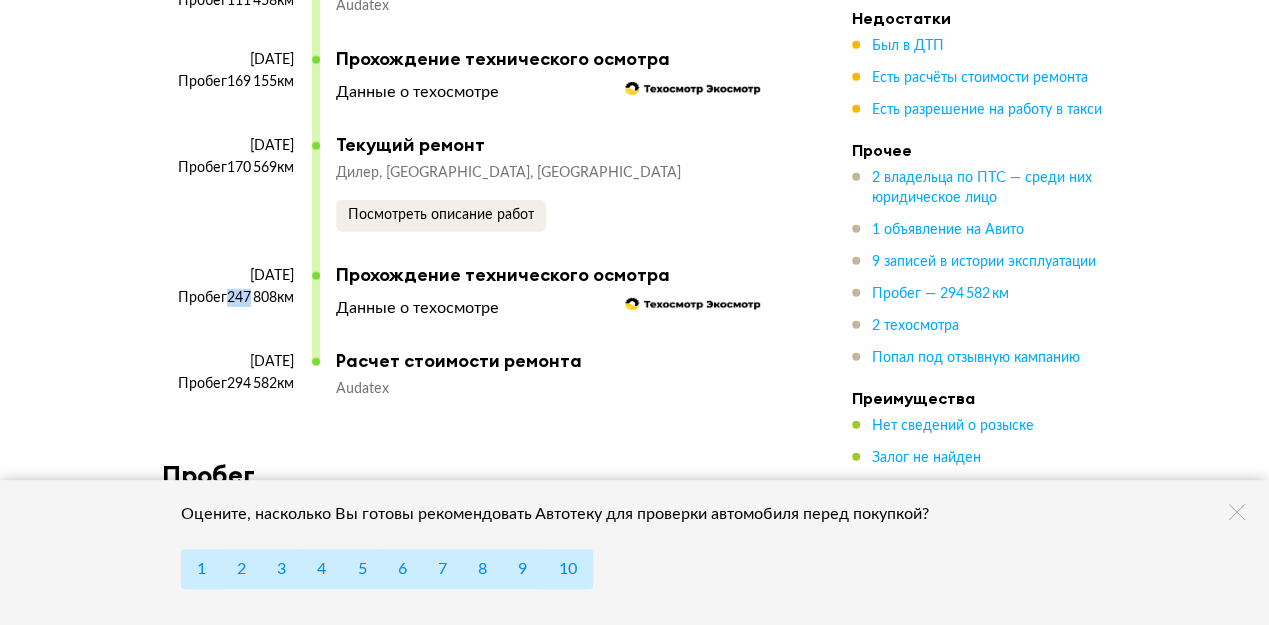 drag, startPoint x: 241, startPoint y: 276, endPoint x: 219, endPoint y: 276, distance: 22 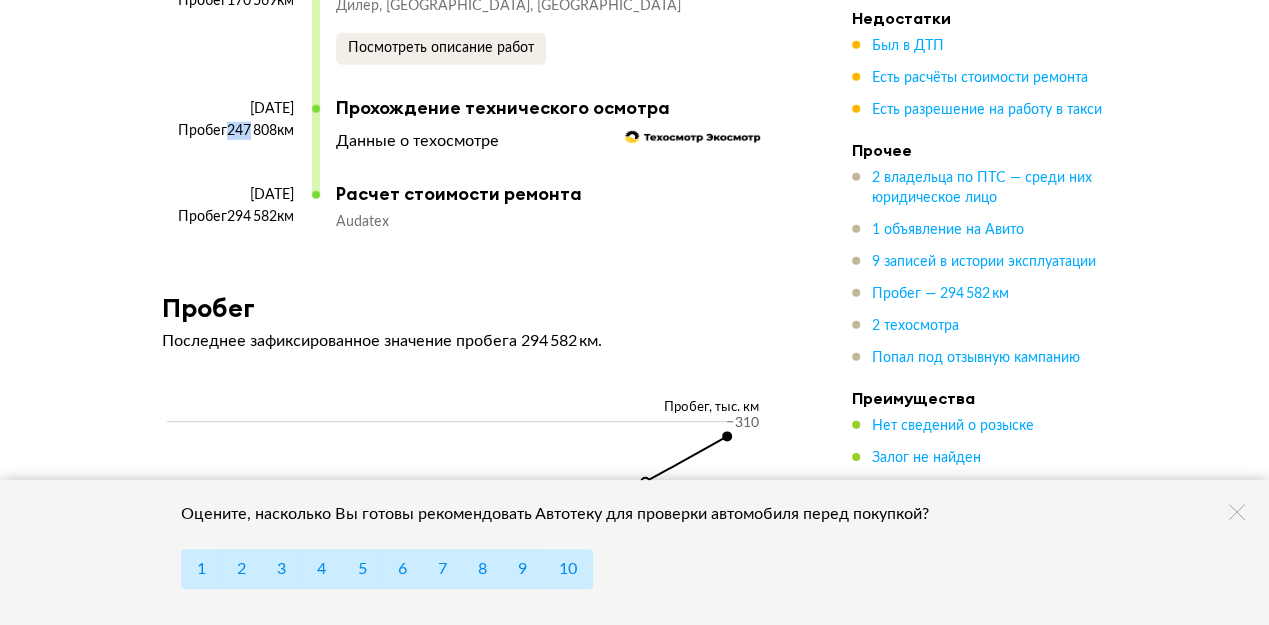 scroll, scrollTop: 6666, scrollLeft: 0, axis: vertical 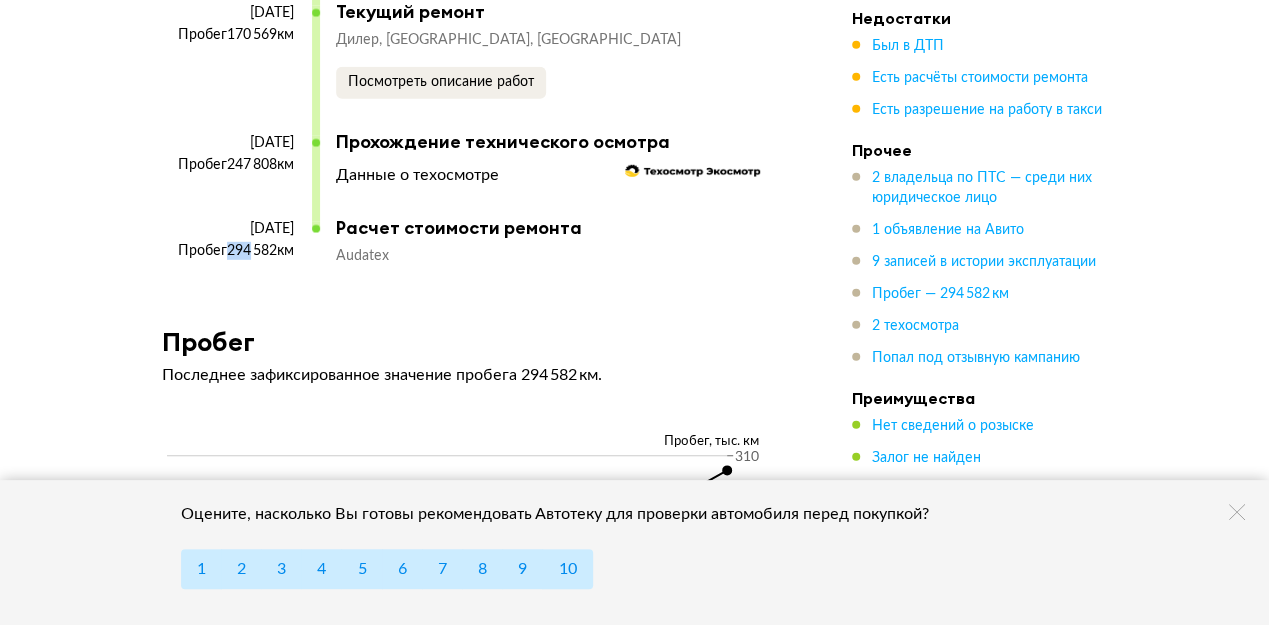 drag, startPoint x: 243, startPoint y: 232, endPoint x: 216, endPoint y: 234, distance: 27.073973 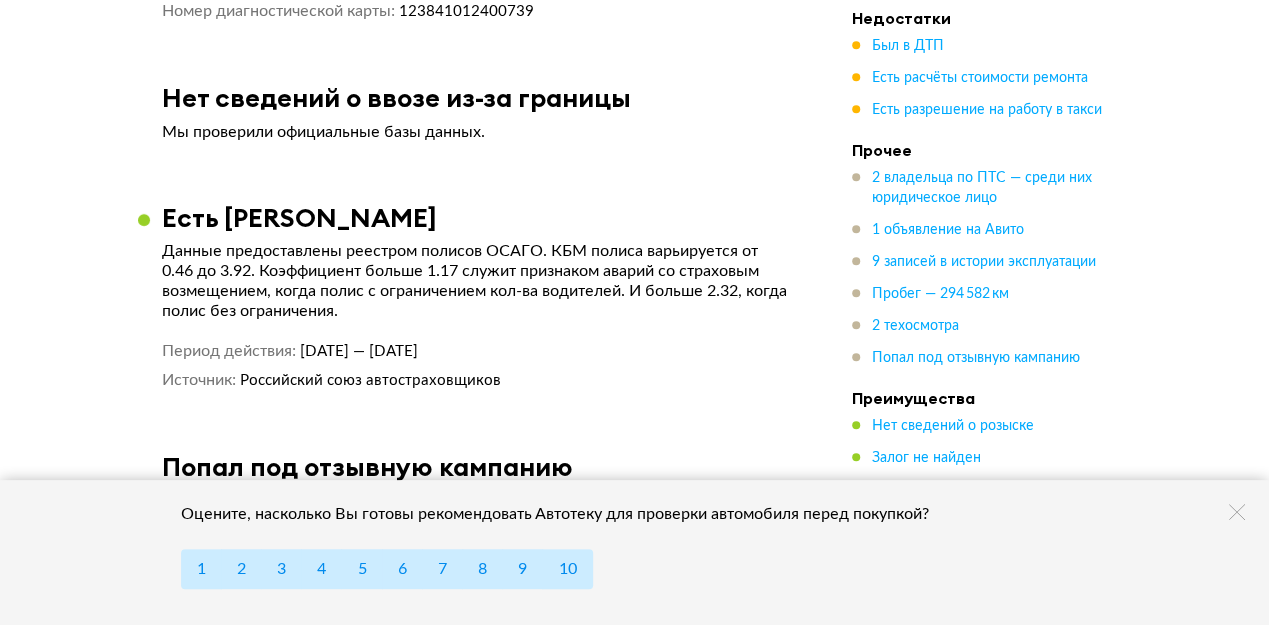scroll, scrollTop: 8066, scrollLeft: 0, axis: vertical 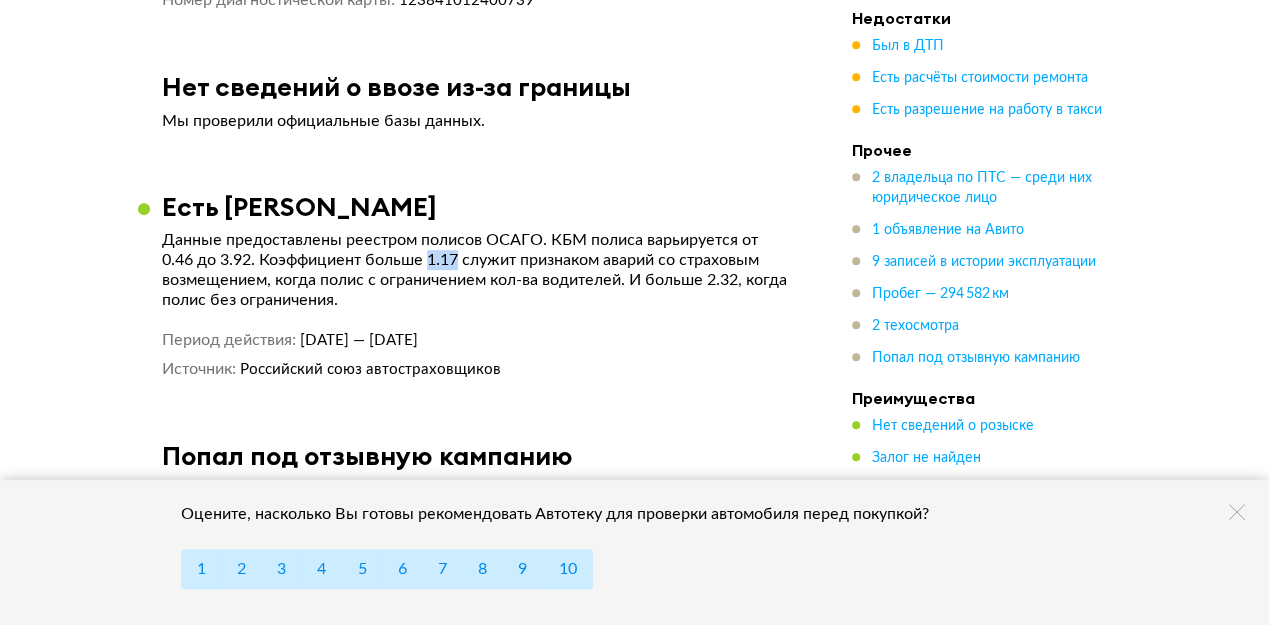 drag, startPoint x: 432, startPoint y: 236, endPoint x: 466, endPoint y: 231, distance: 34.36568 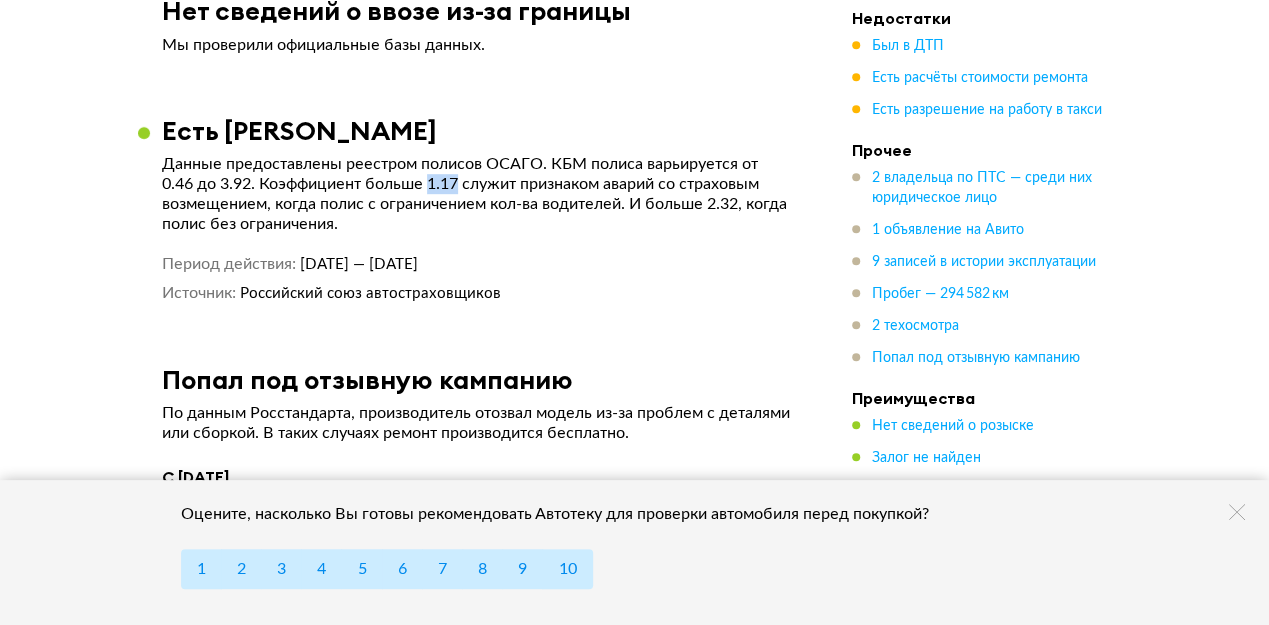 scroll, scrollTop: 8200, scrollLeft: 0, axis: vertical 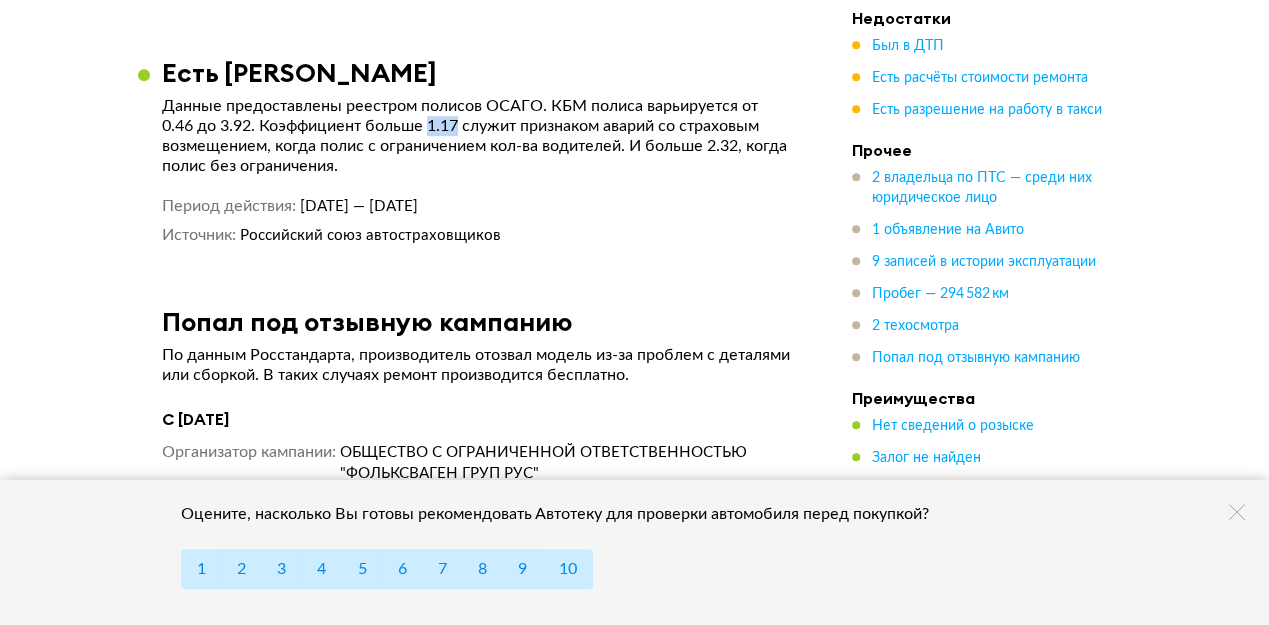 drag, startPoint x: 468, startPoint y: 177, endPoint x: 539, endPoint y: 178, distance: 71.00704 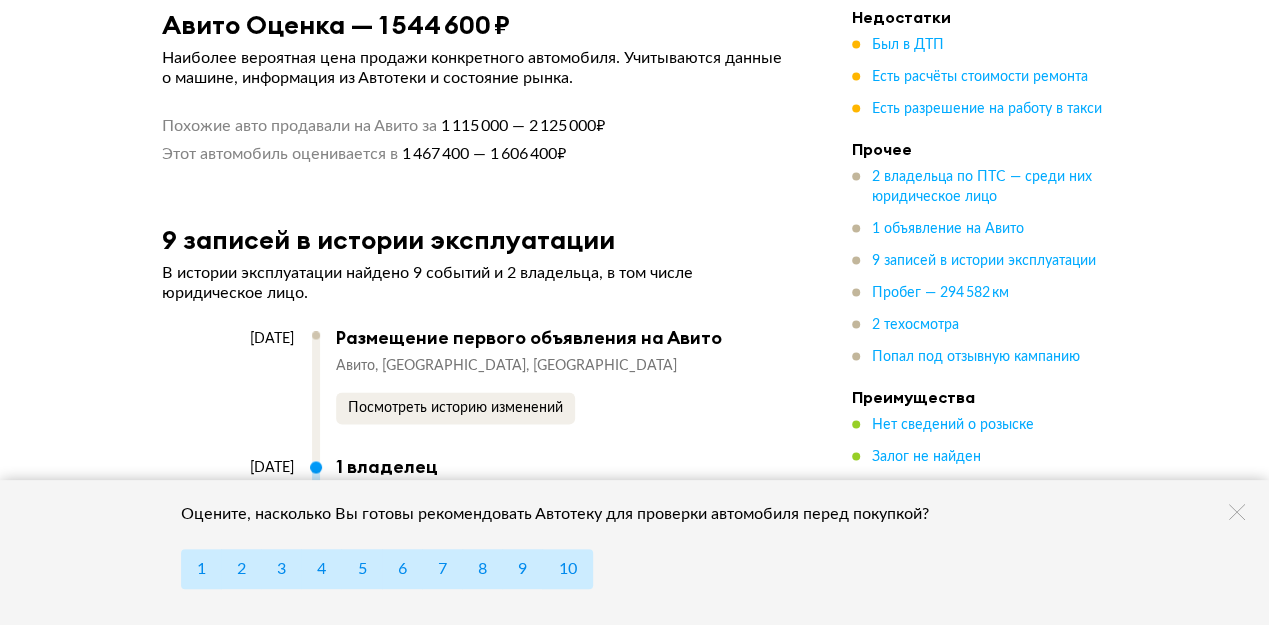 scroll, scrollTop: 5133, scrollLeft: 0, axis: vertical 